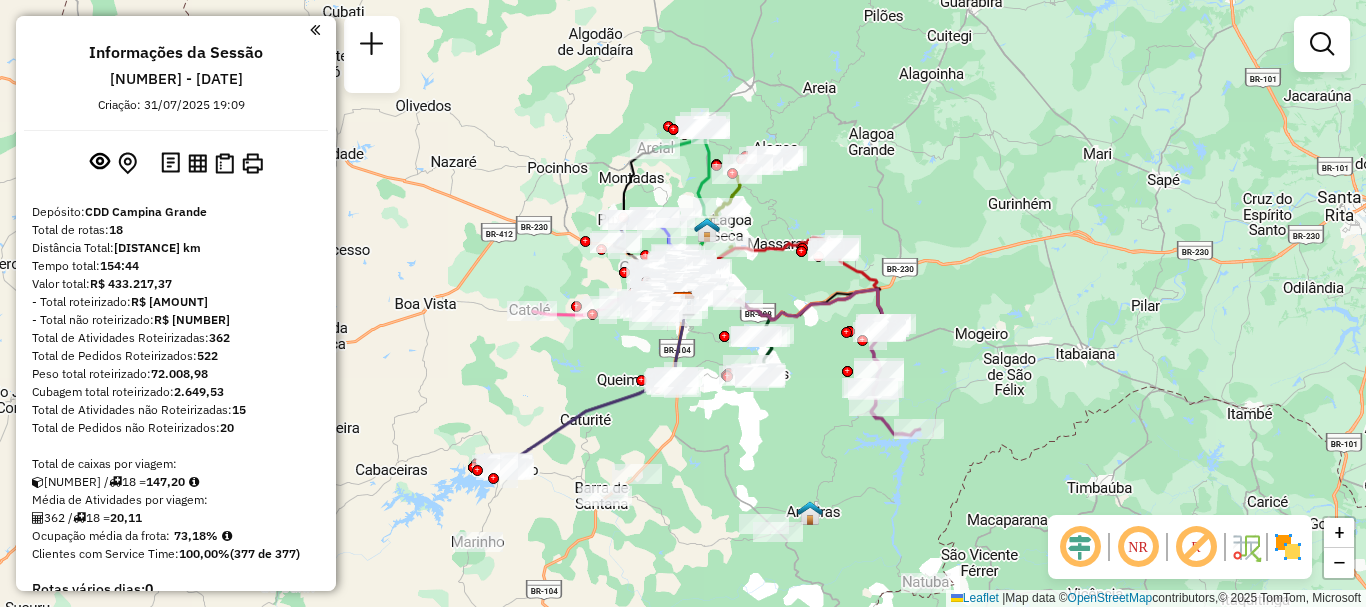 scroll, scrollTop: 0, scrollLeft: 0, axis: both 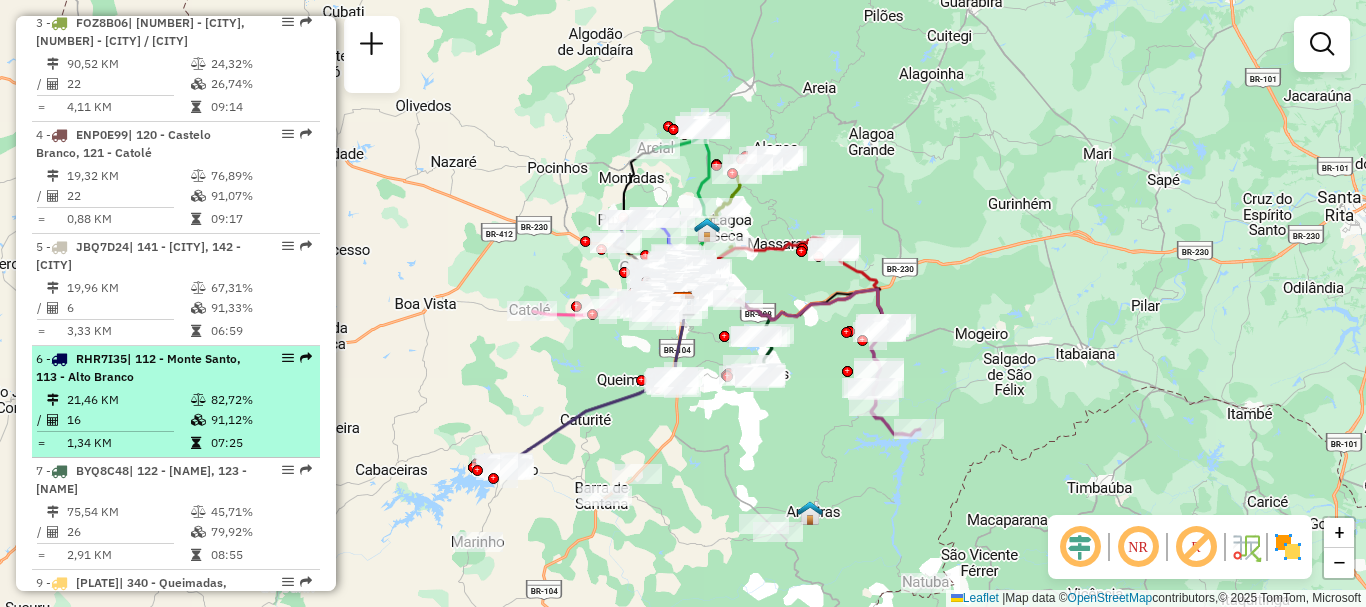 click on "| [POSTAL_CODE] - [CITY], [POSTAL_CODE] - [CITY]" at bounding box center [142, 368] 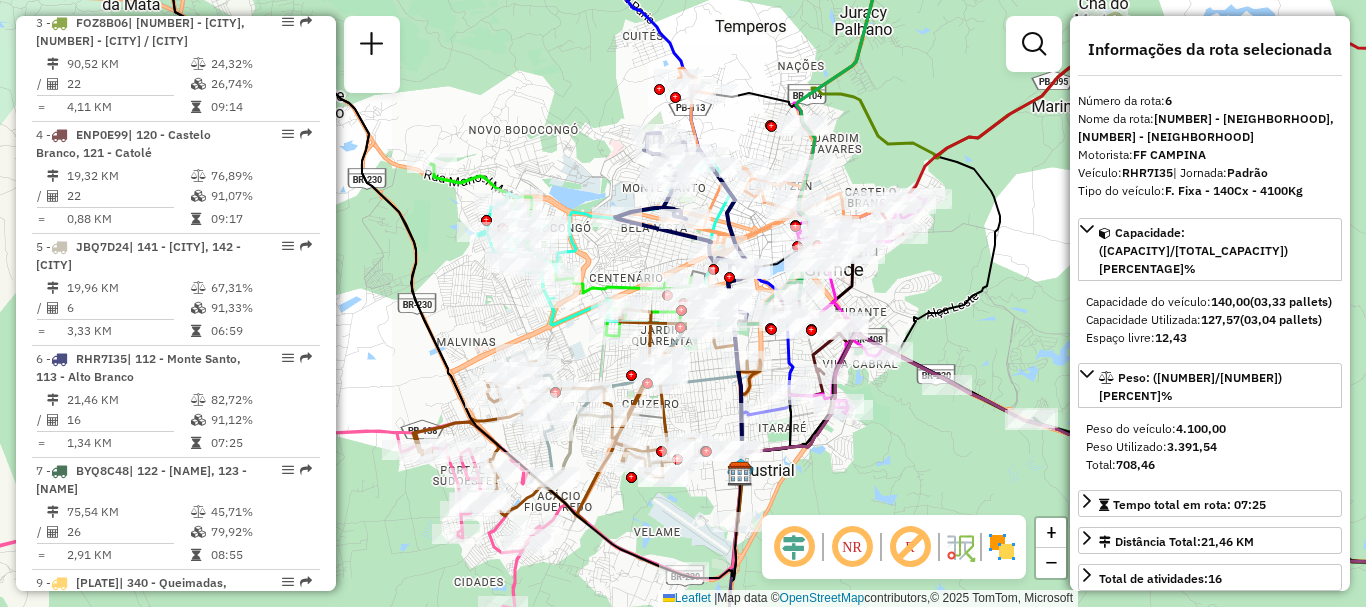 click 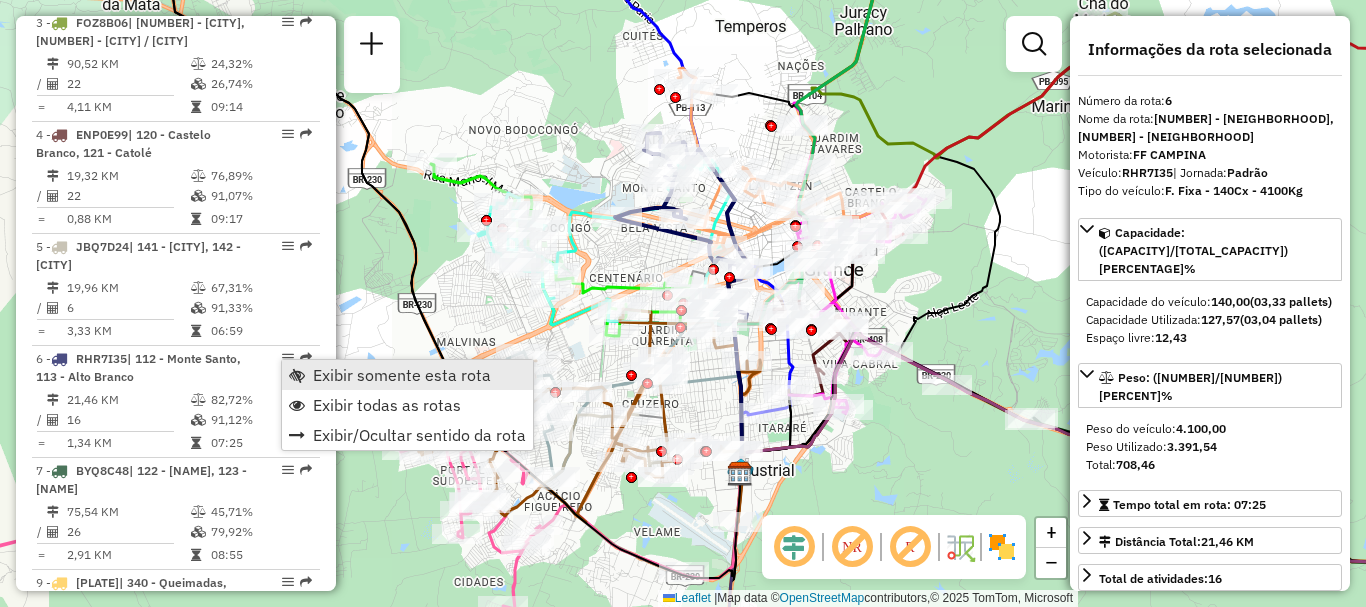 click on "Exibir somente esta rota" at bounding box center (407, 375) 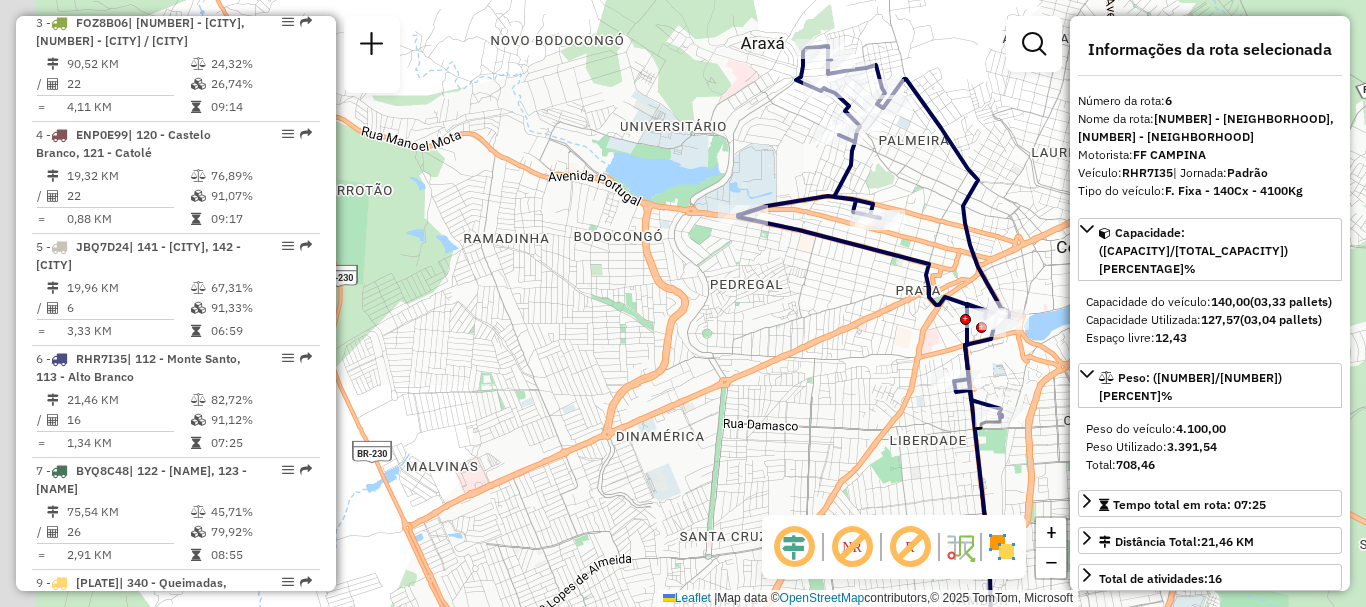 drag, startPoint x: 560, startPoint y: 342, endPoint x: 786, endPoint y: 305, distance: 229.00873 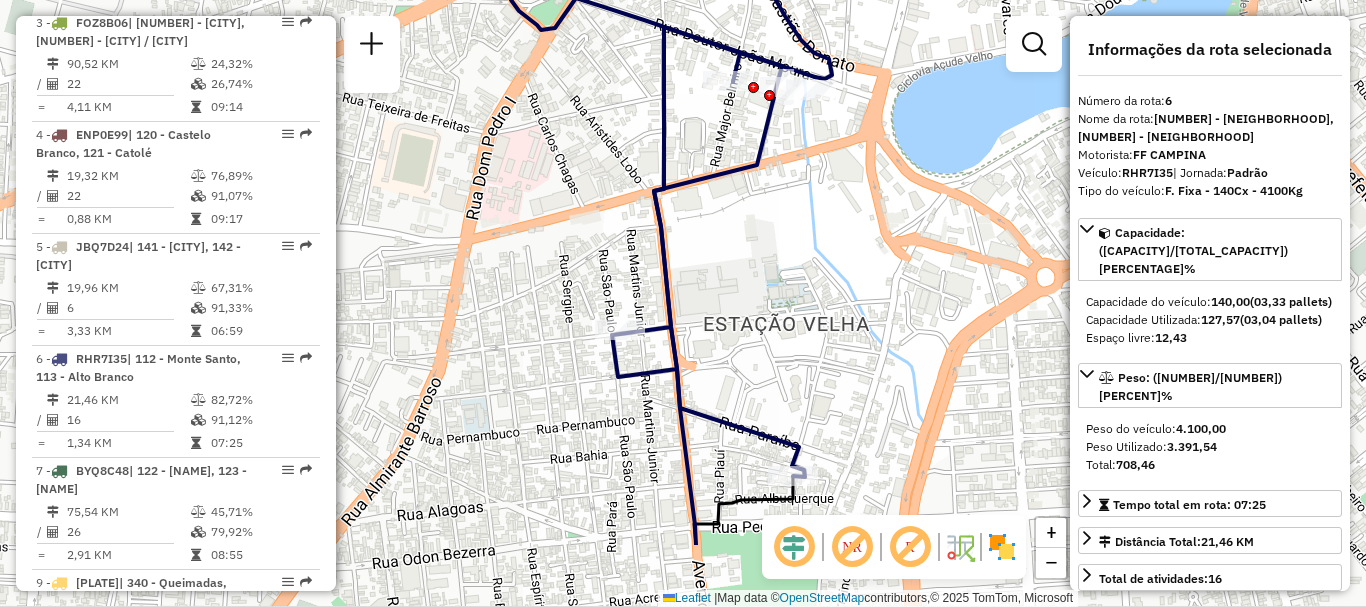 drag, startPoint x: 920, startPoint y: 371, endPoint x: 851, endPoint y: 173, distance: 209.67833 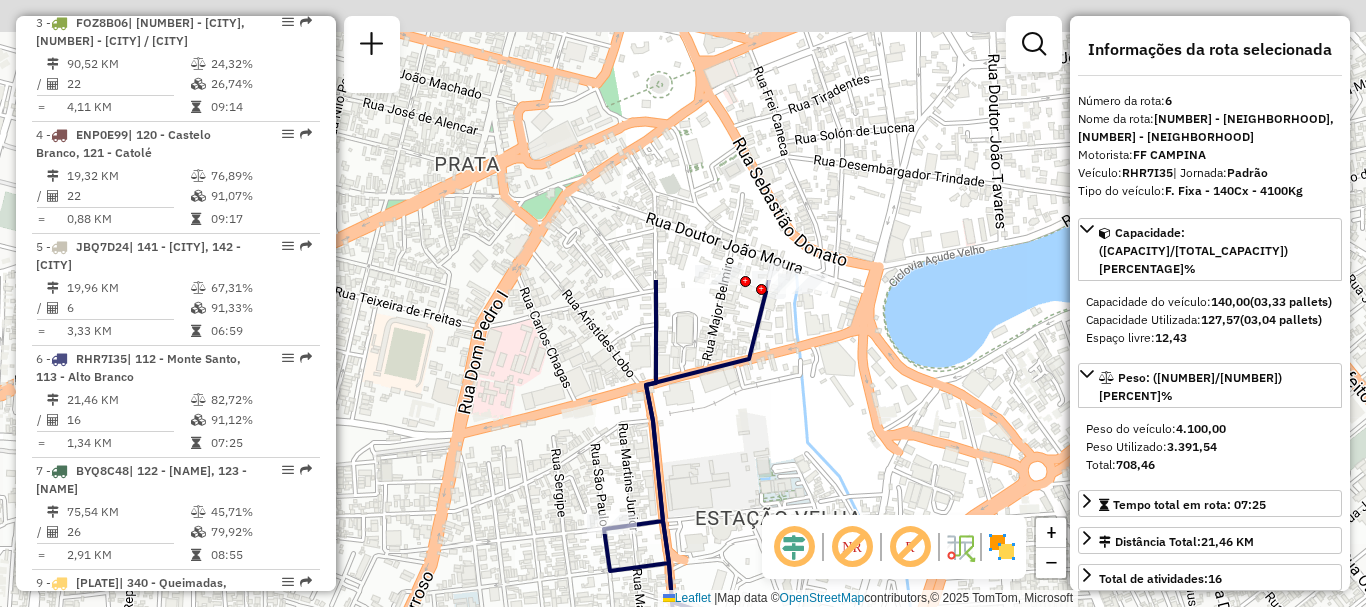 drag, startPoint x: 904, startPoint y: 69, endPoint x: 944, endPoint y: 402, distance: 335.3938 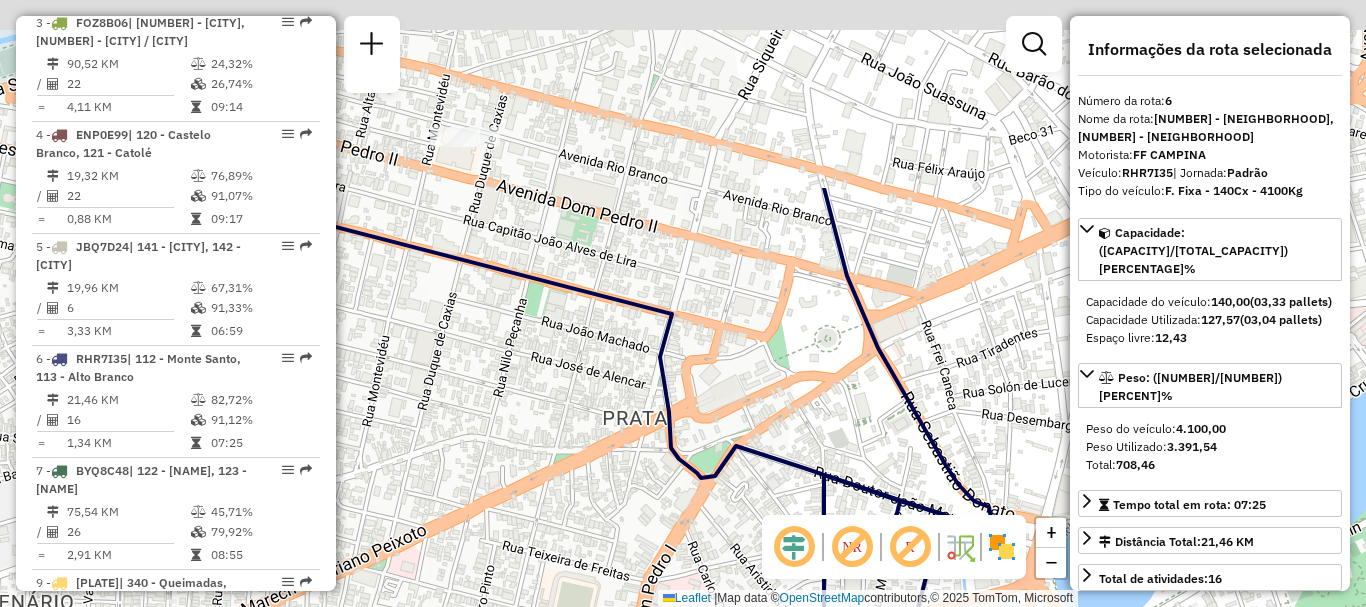 drag, startPoint x: 665, startPoint y: 165, endPoint x: 824, endPoint y: 400, distance: 283.73578 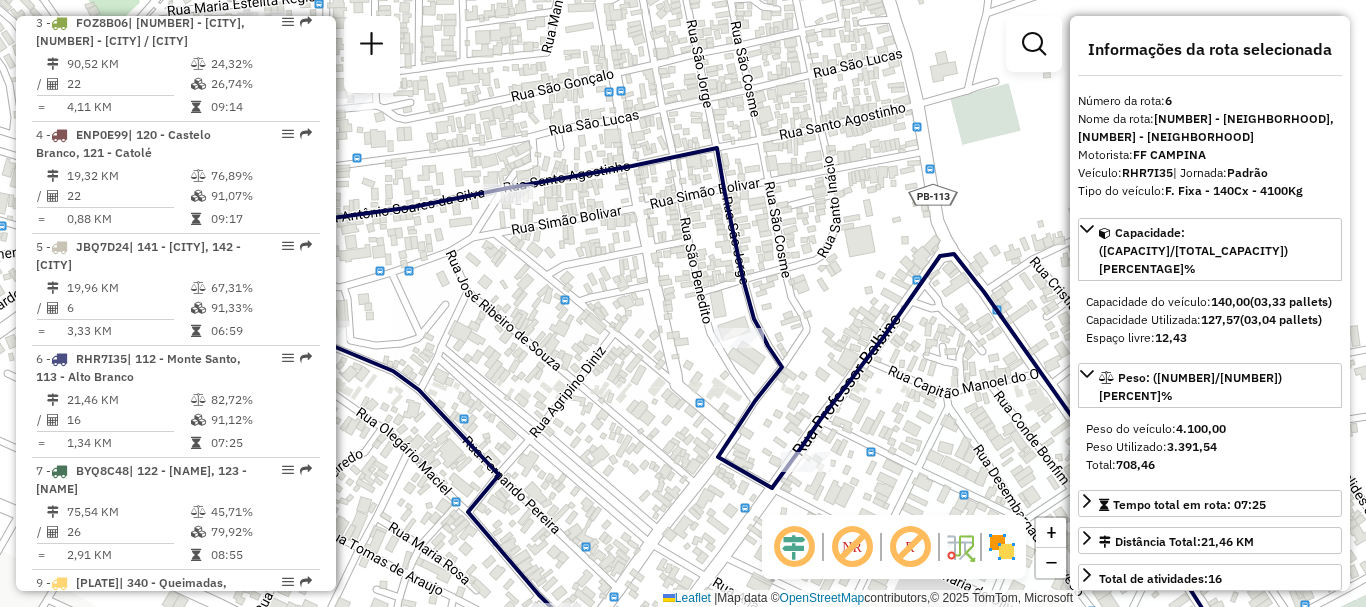 drag, startPoint x: 766, startPoint y: 138, endPoint x: 810, endPoint y: 229, distance: 101.07918 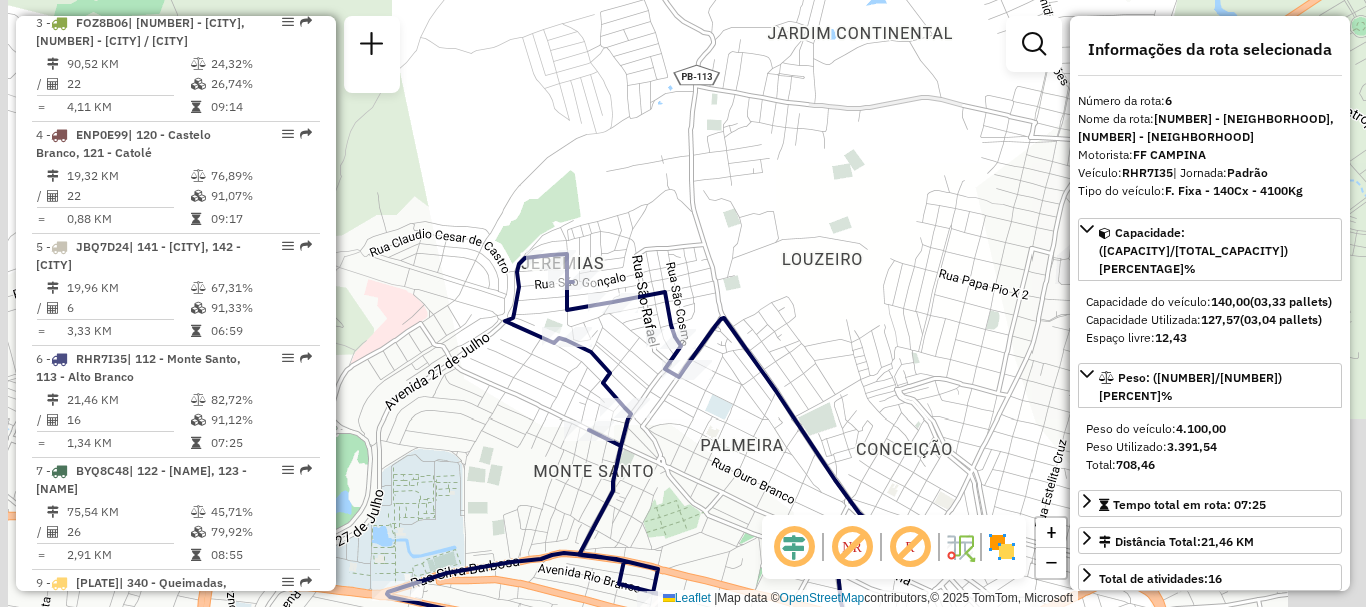 drag, startPoint x: 711, startPoint y: 282, endPoint x: 735, endPoint y: 227, distance: 60.00833 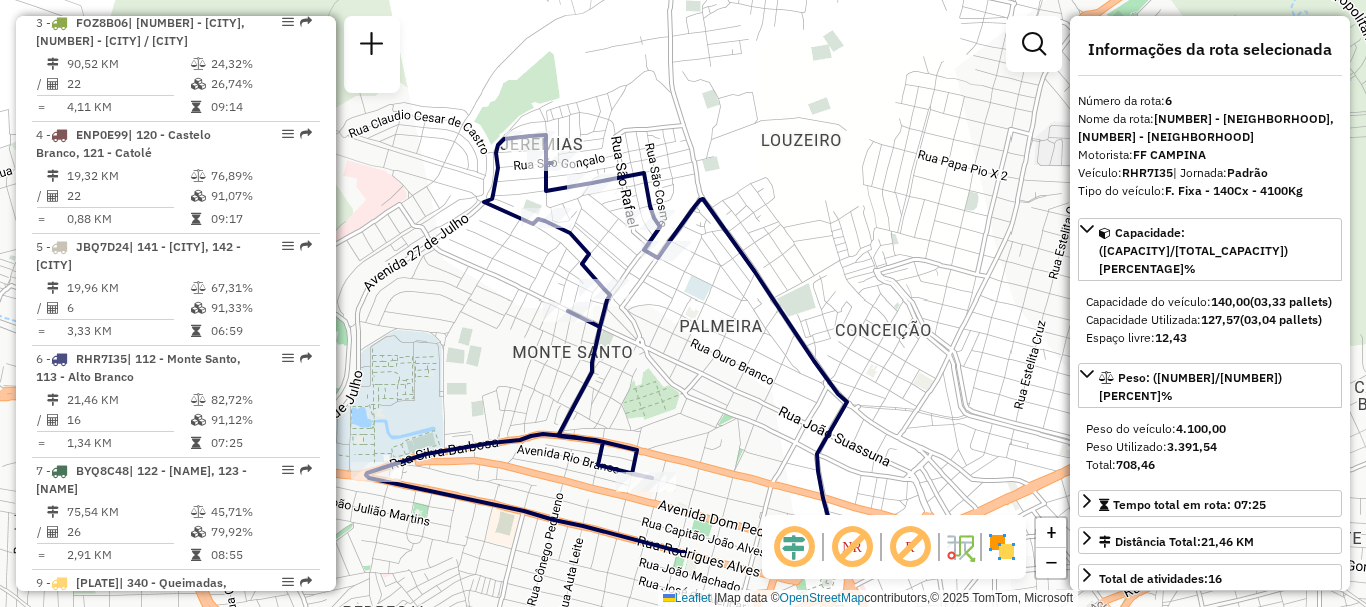 drag, startPoint x: 834, startPoint y: 220, endPoint x: 923, endPoint y: 110, distance: 141.49559 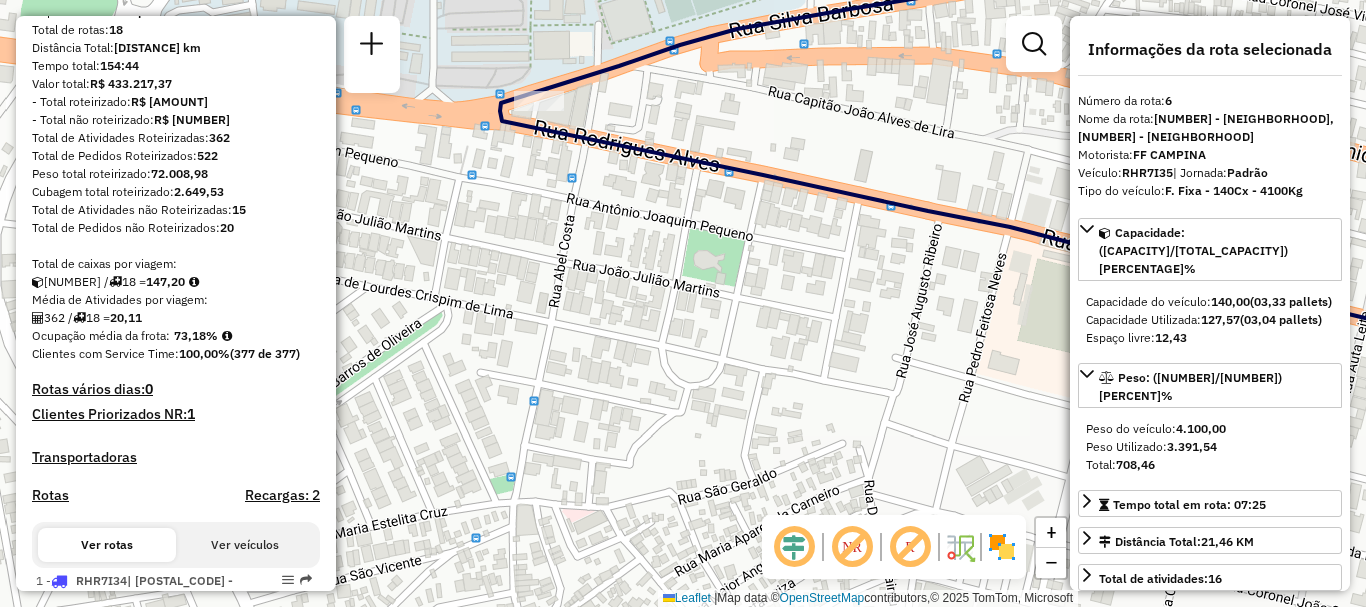 scroll, scrollTop: 400, scrollLeft: 0, axis: vertical 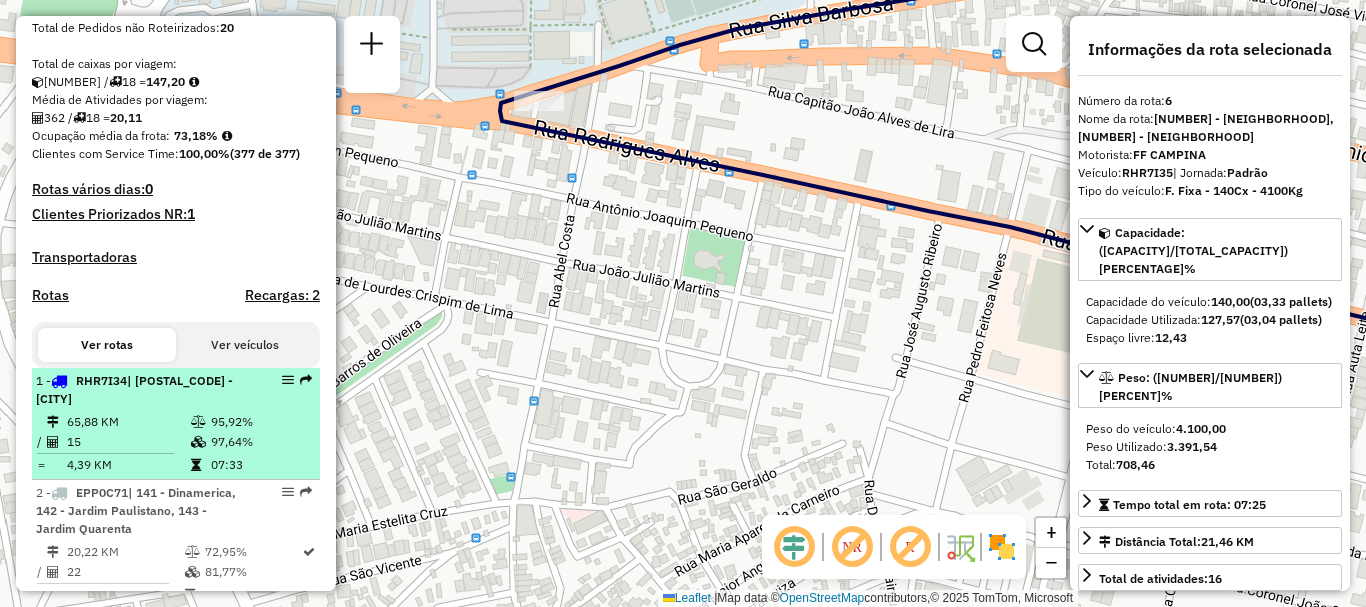 click on "65,88 KM" at bounding box center (128, 422) 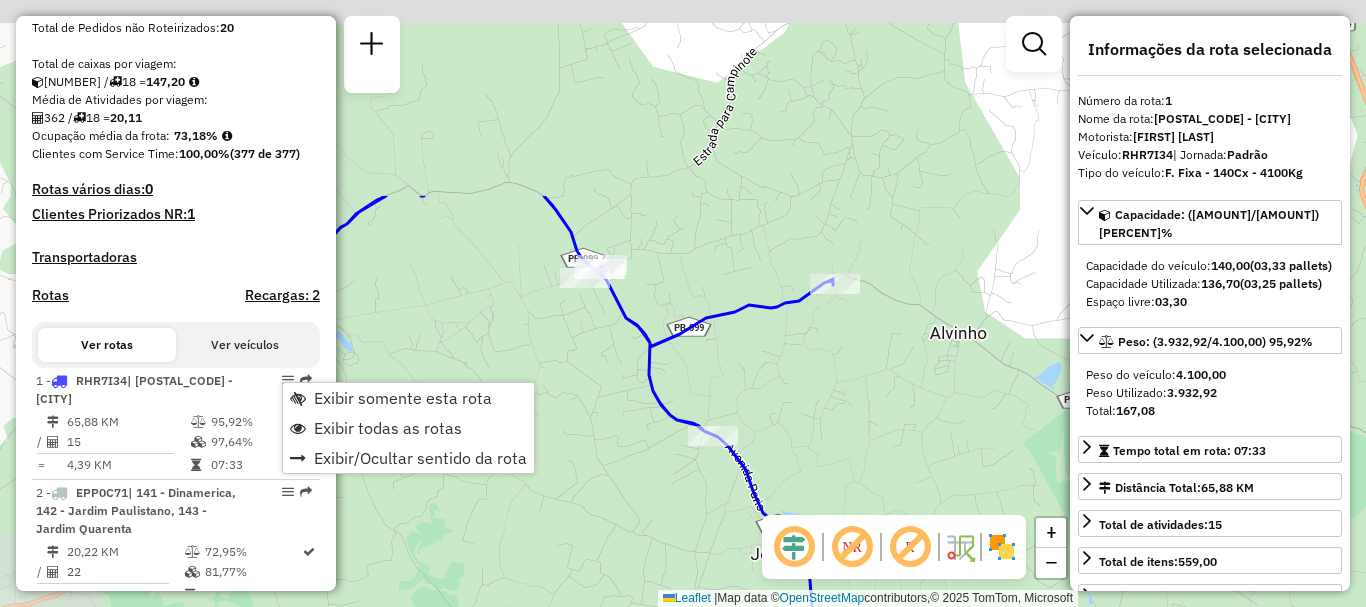 drag, startPoint x: 687, startPoint y: 129, endPoint x: 942, endPoint y: 379, distance: 357.1064 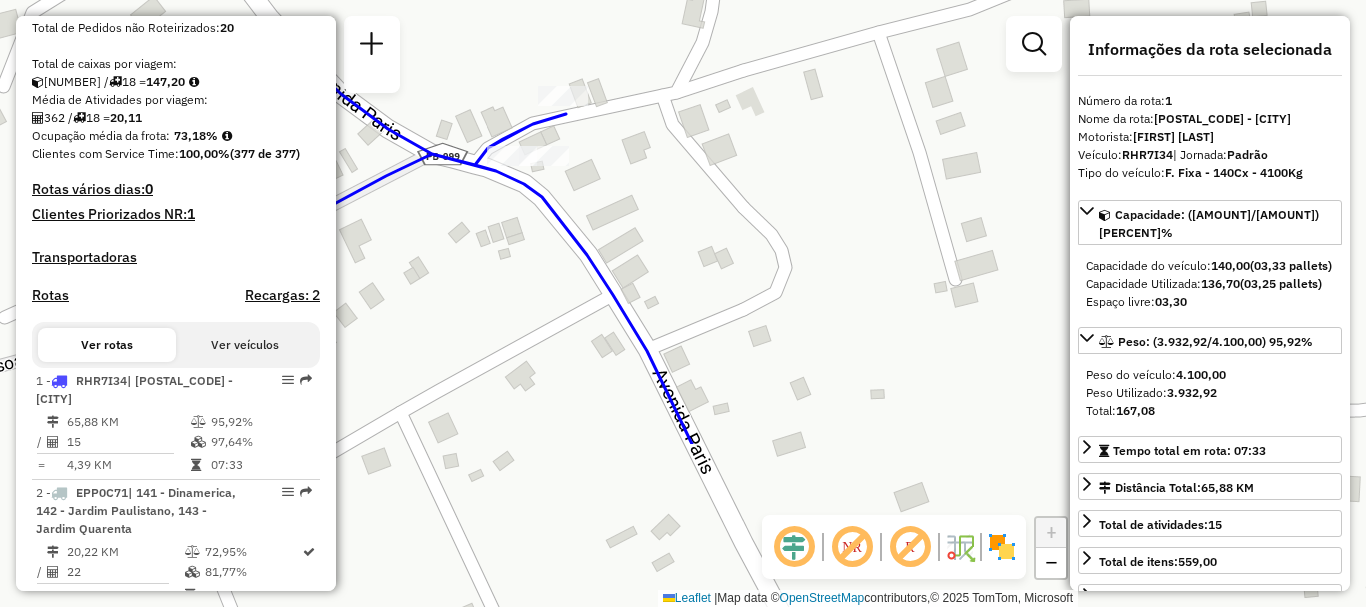 drag, startPoint x: 751, startPoint y: 257, endPoint x: 1018, endPoint y: 70, distance: 325.97238 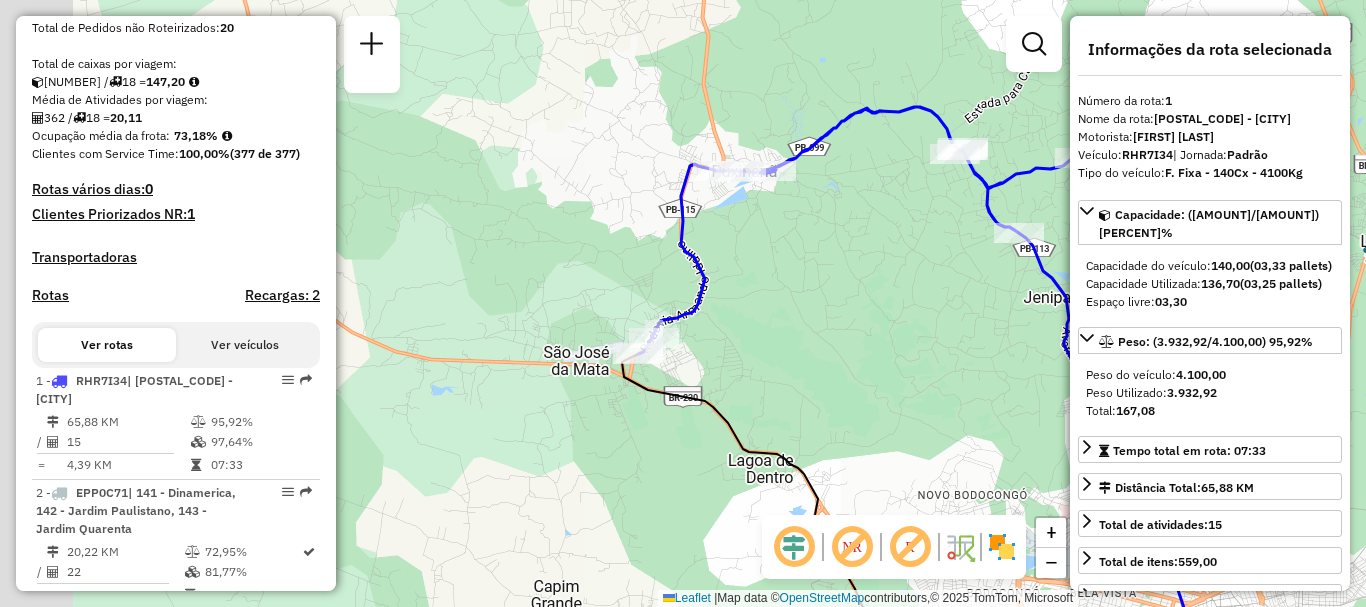 drag, startPoint x: 676, startPoint y: 308, endPoint x: 800, endPoint y: 308, distance: 124 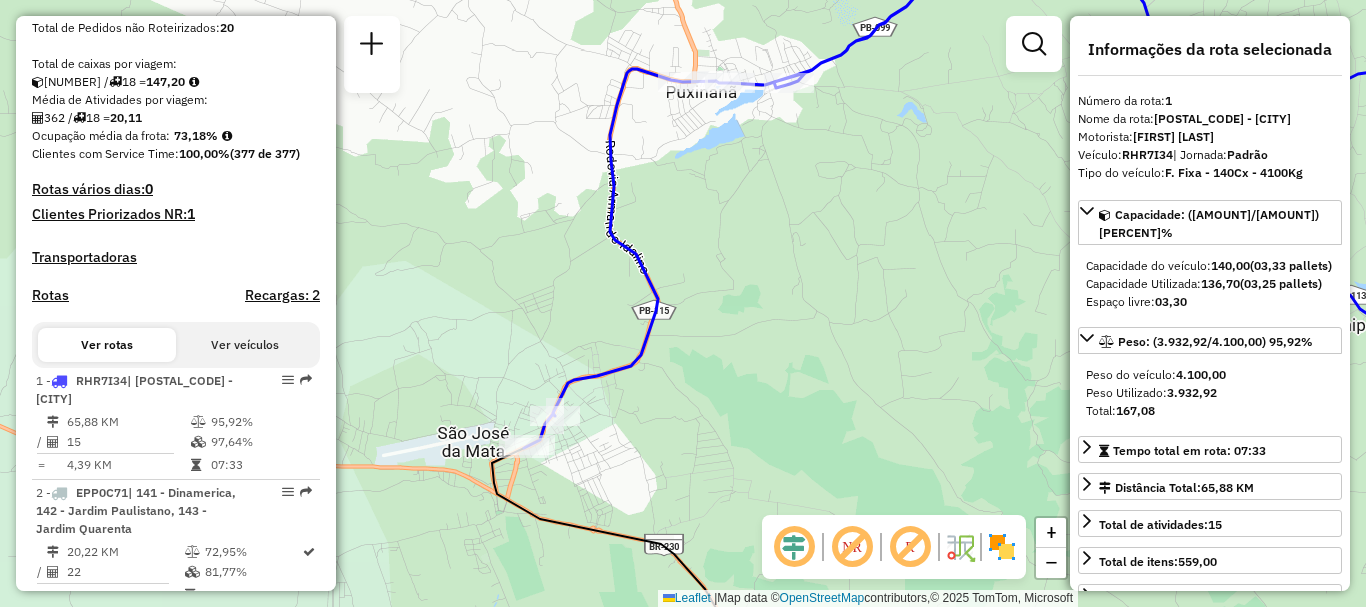drag, startPoint x: 752, startPoint y: 274, endPoint x: 785, endPoint y: 352, distance: 84.693565 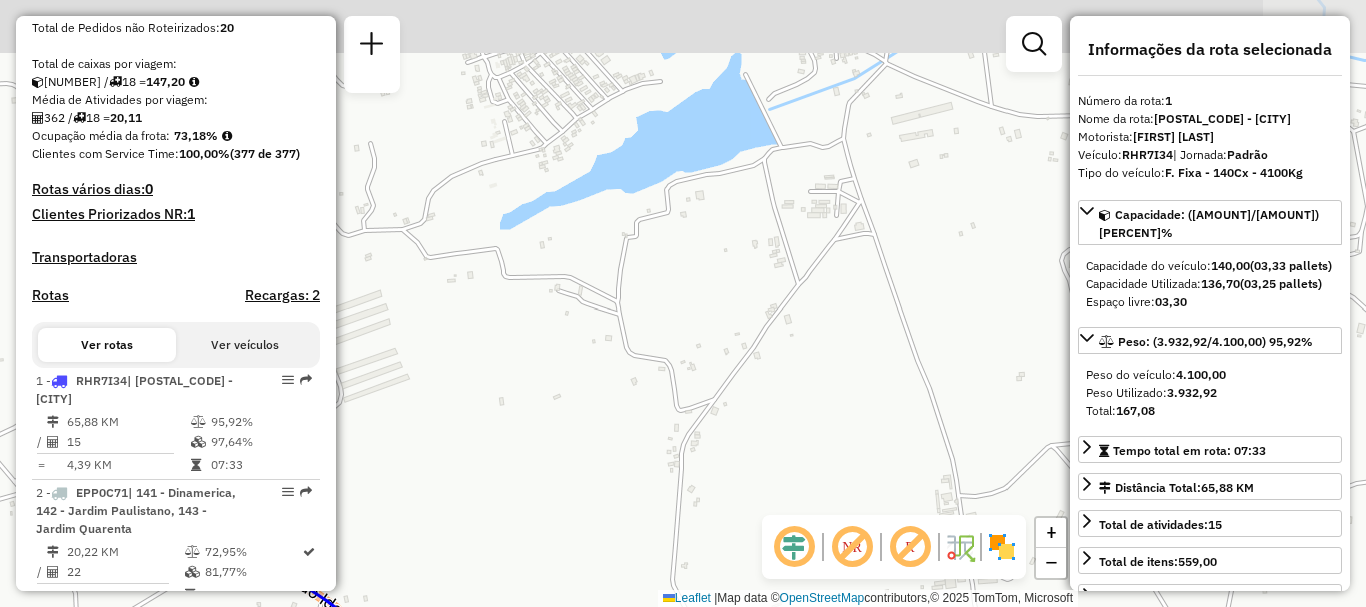 drag, startPoint x: 810, startPoint y: 259, endPoint x: 832, endPoint y: 564, distance: 305.79242 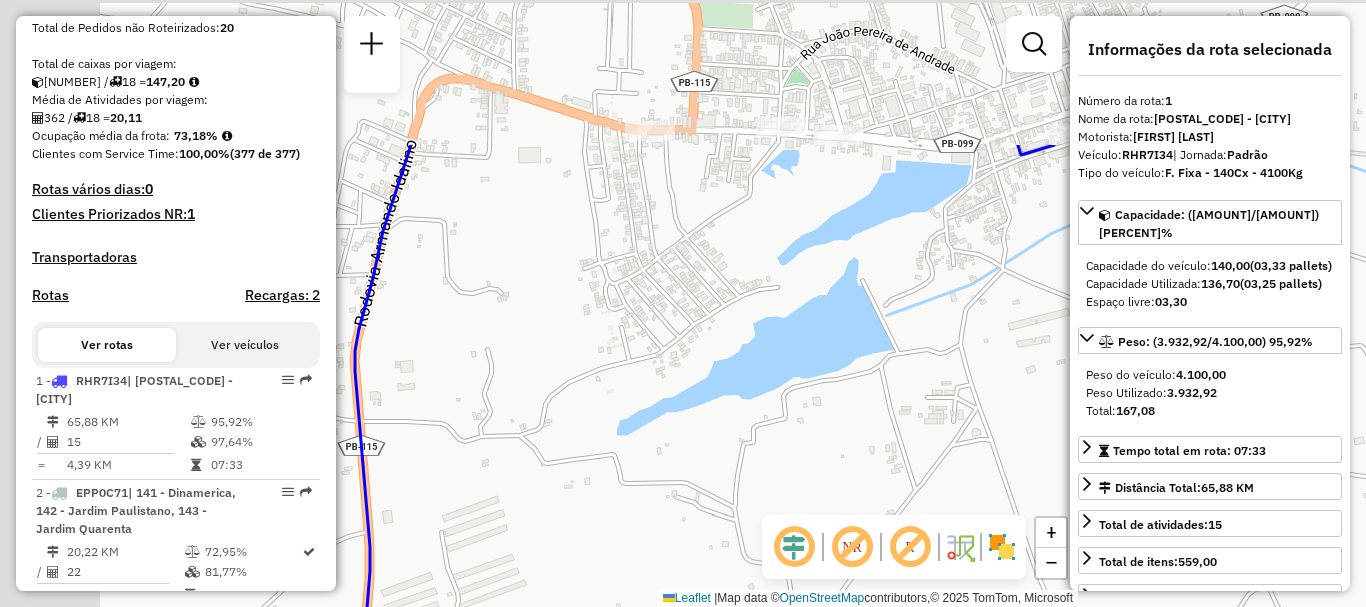 drag, startPoint x: 643, startPoint y: 386, endPoint x: 706, endPoint y: 547, distance: 172.88725 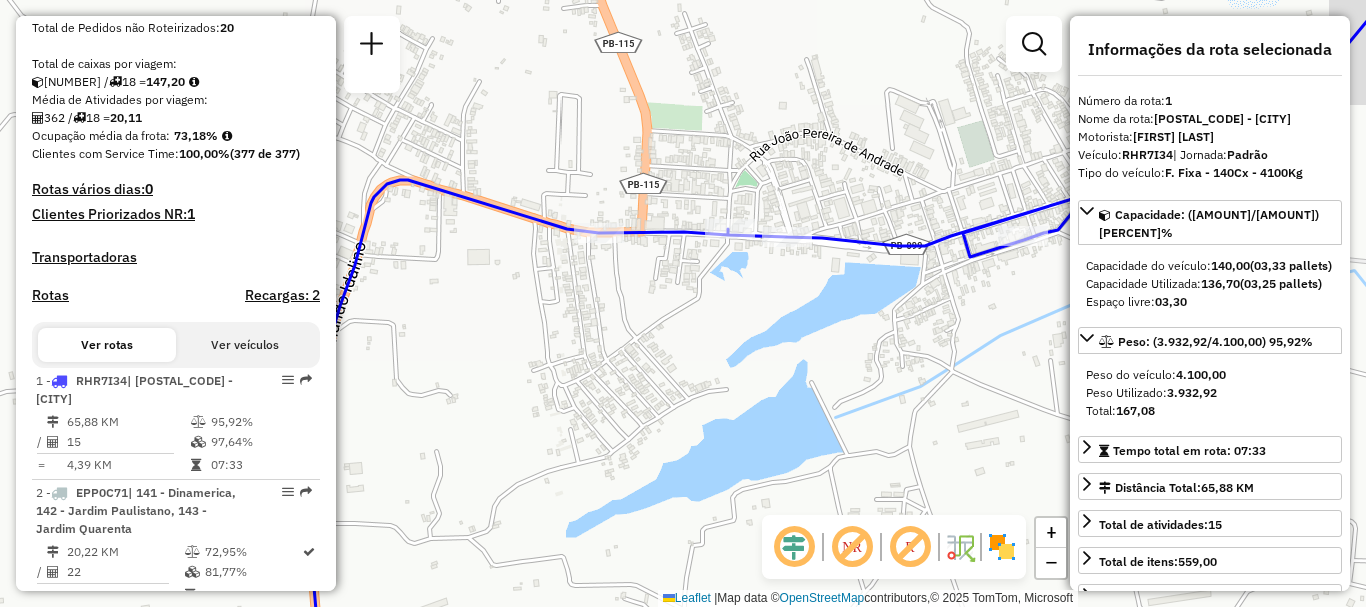 drag, startPoint x: 875, startPoint y: 98, endPoint x: 786, endPoint y: 109, distance: 89.6772 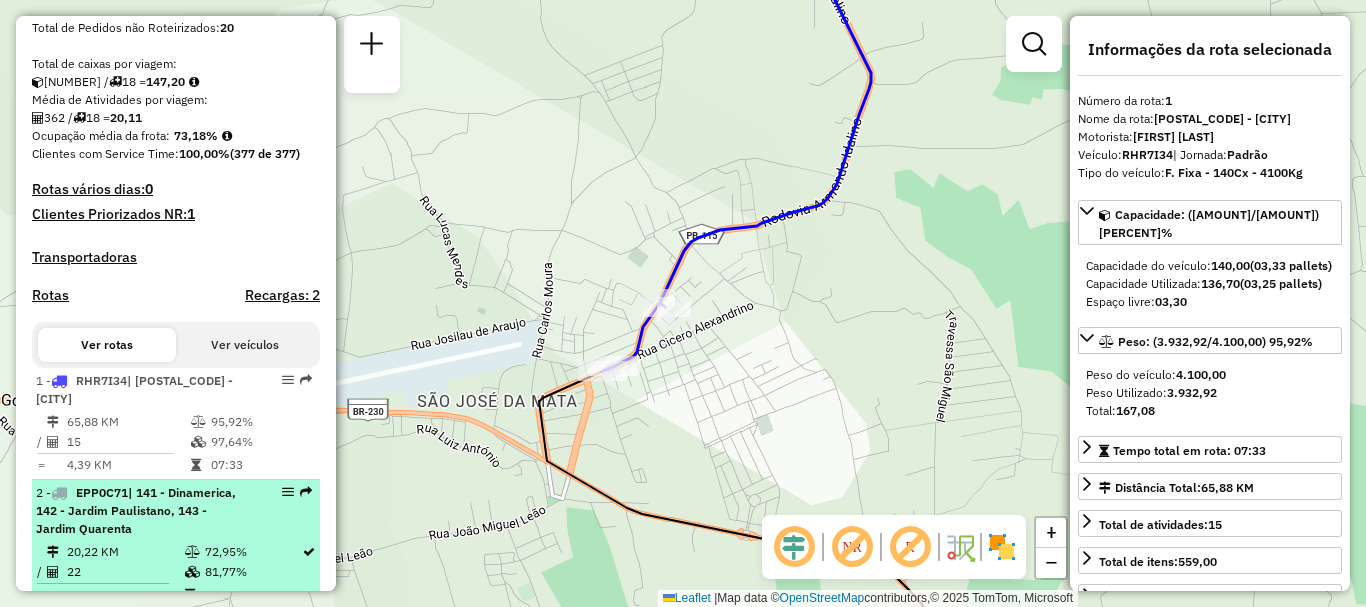 click on "2 -    EPP0C71   | 141 - Dinamerica, 142 - Jardim Paulistano, 143 - Jardim Quarenta" at bounding box center [142, 511] 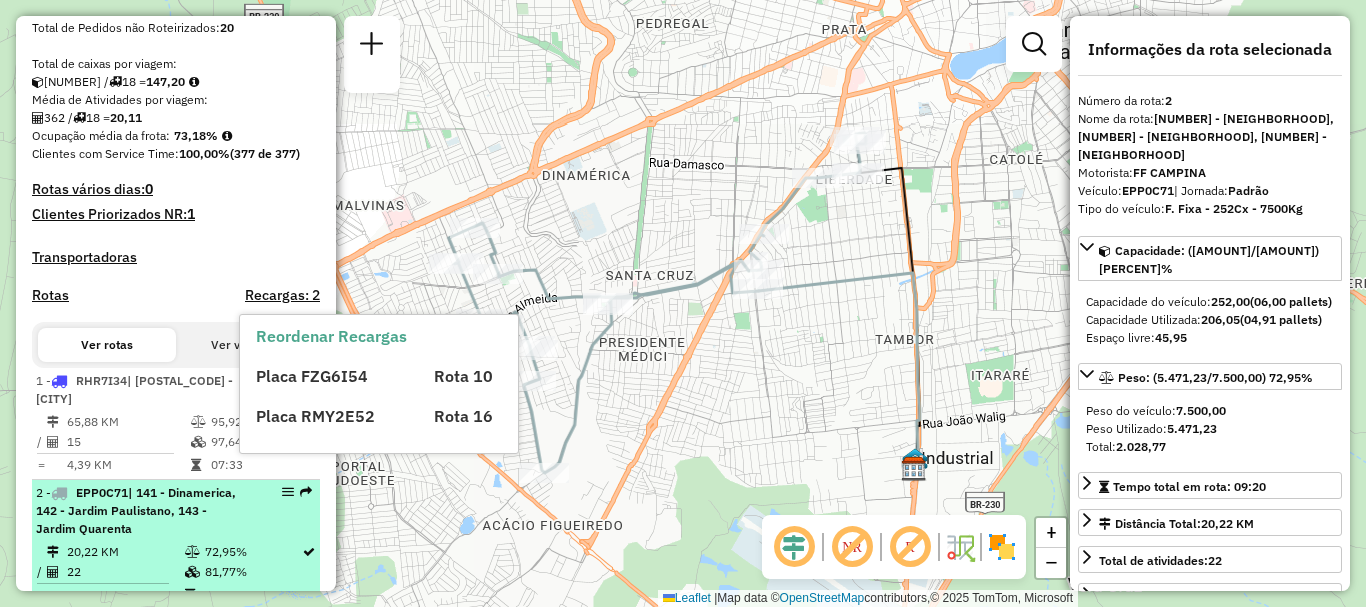 scroll, scrollTop: 500, scrollLeft: 0, axis: vertical 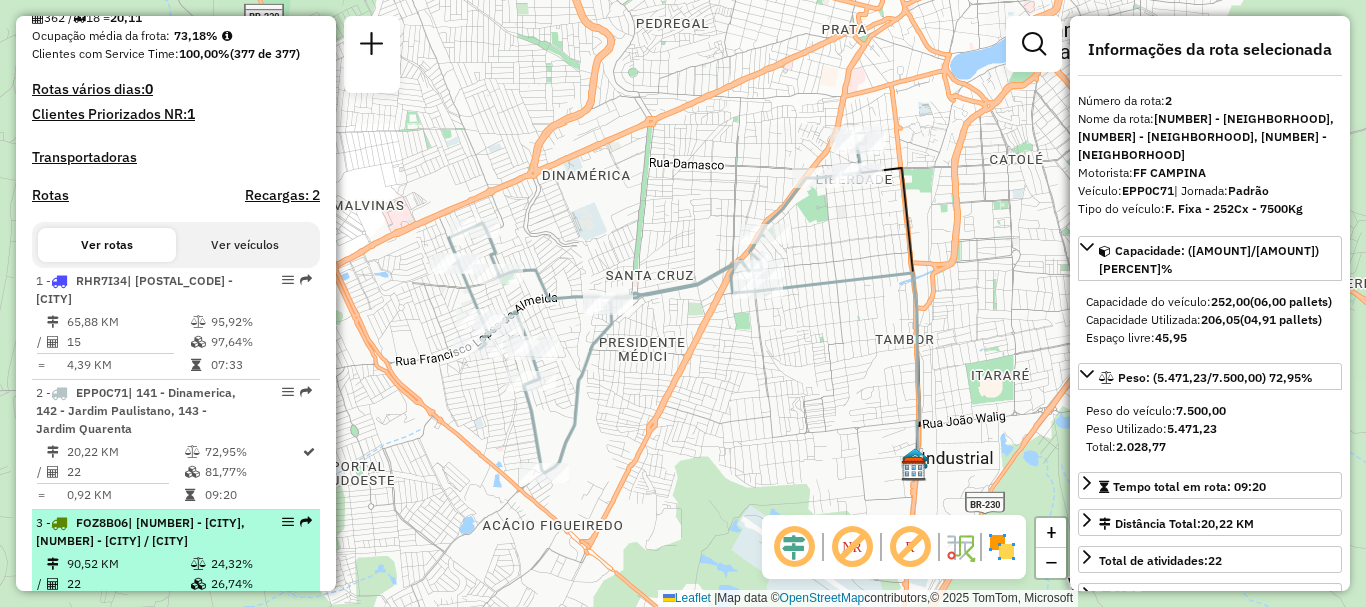 click on "3 - FOZ8B06 | 230 - [NAME], 232 - [NAME] / [NAME]" at bounding box center (142, 532) 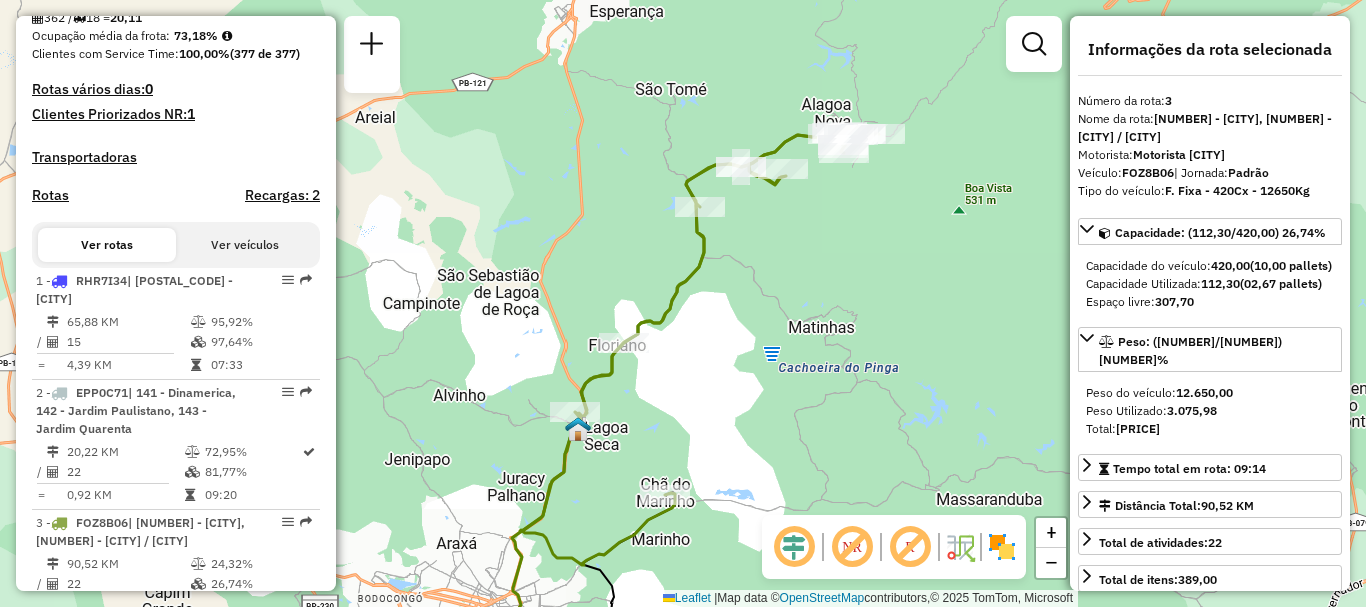 drag, startPoint x: 857, startPoint y: 187, endPoint x: 850, endPoint y: 308, distance: 121.20231 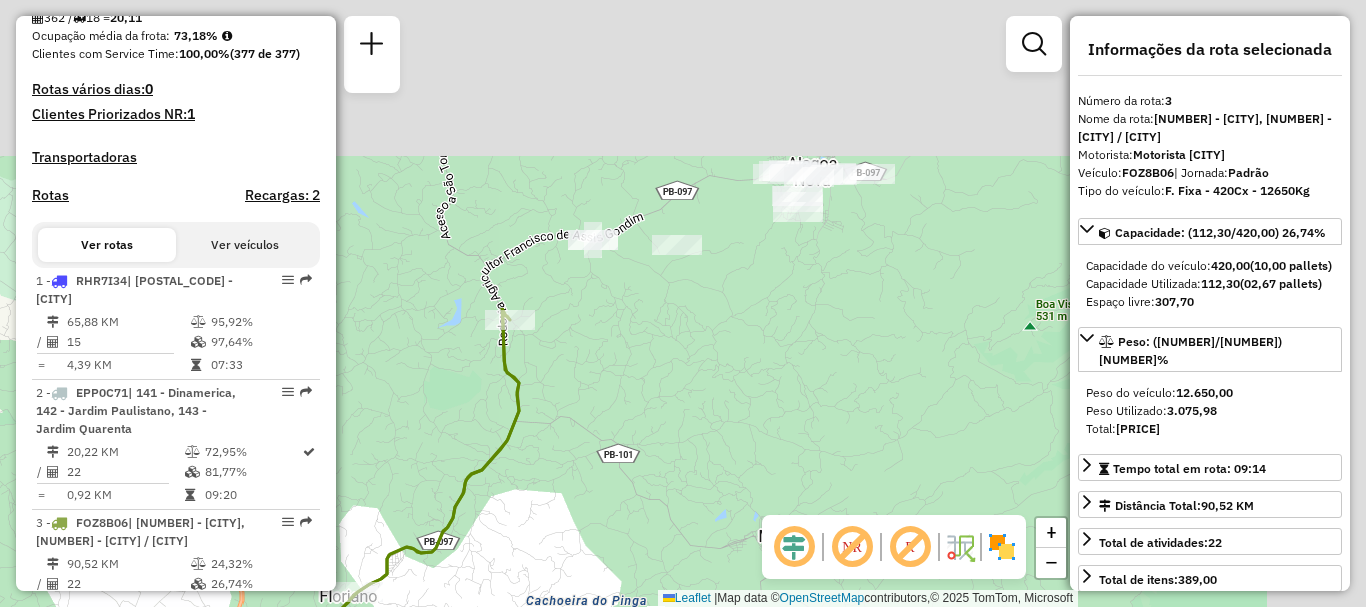drag, startPoint x: 904, startPoint y: 142, endPoint x: 683, endPoint y: 579, distance: 489.70398 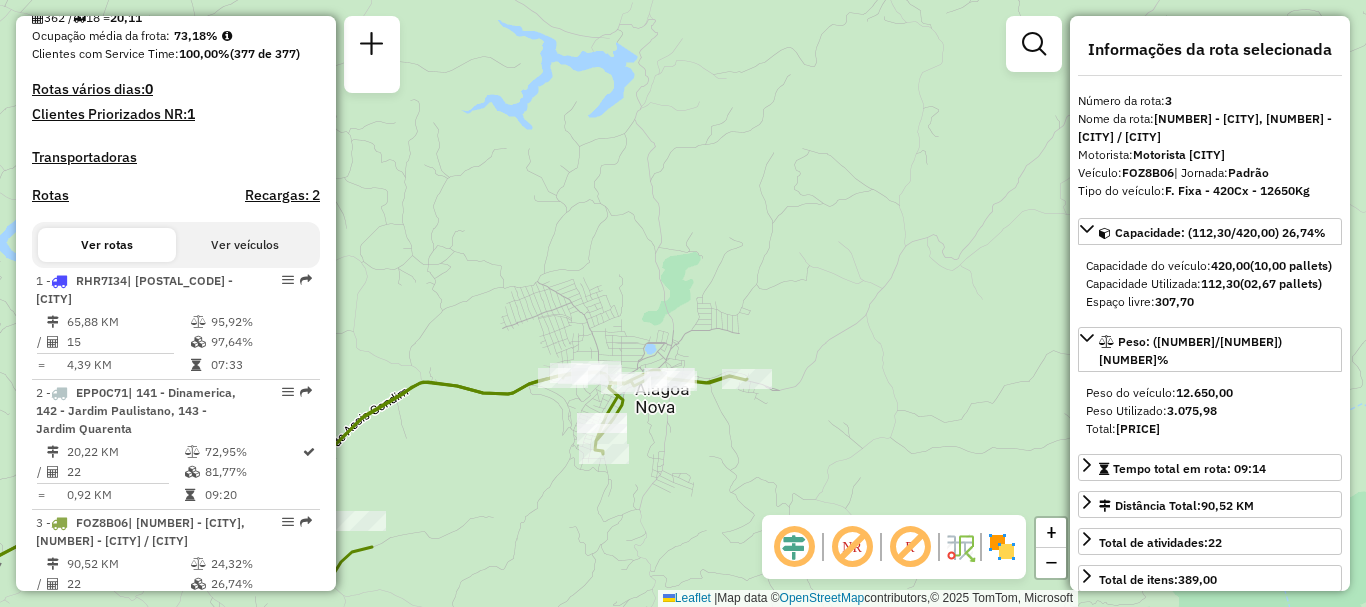 drag, startPoint x: 704, startPoint y: 278, endPoint x: 735, endPoint y: 242, distance: 47.507893 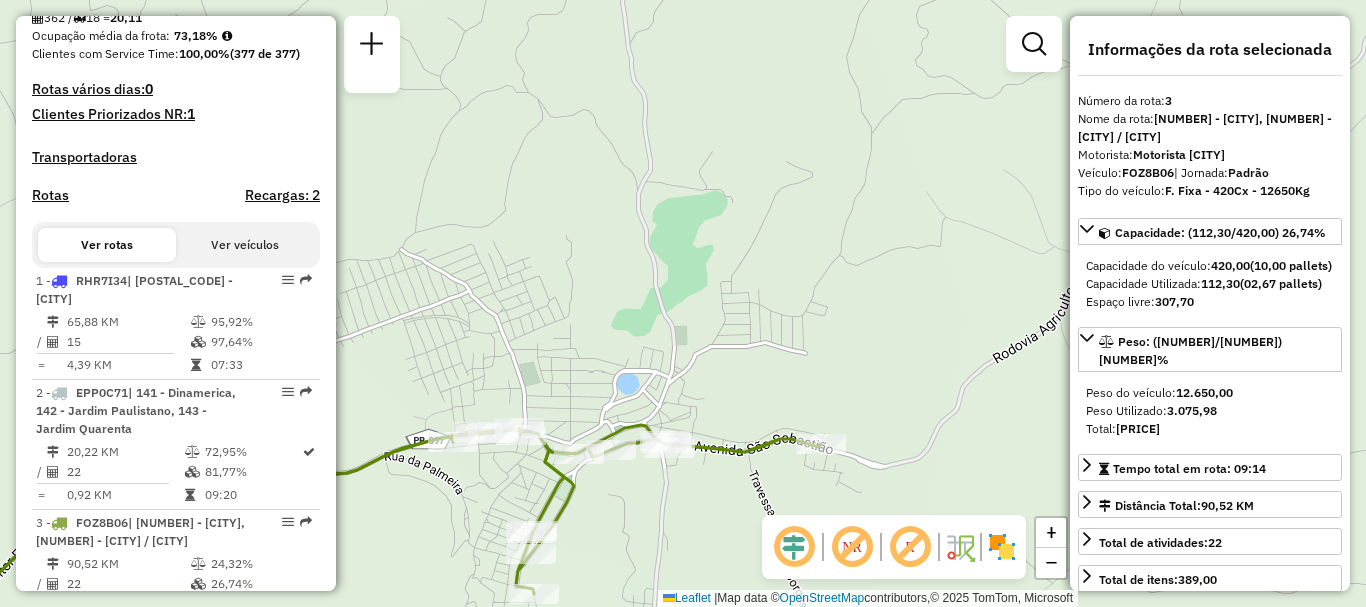 drag, startPoint x: 735, startPoint y: 242, endPoint x: 792, endPoint y: 69, distance: 182.14828 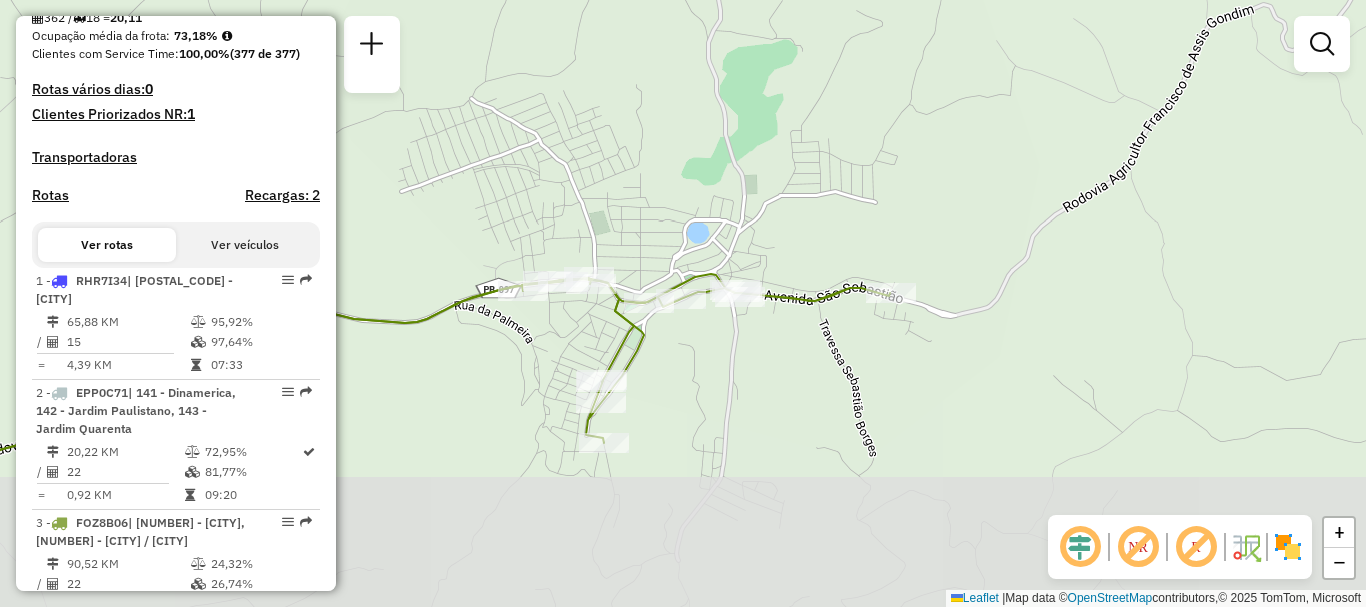 drag, startPoint x: 682, startPoint y: 323, endPoint x: 752, endPoint y: 172, distance: 166.43617 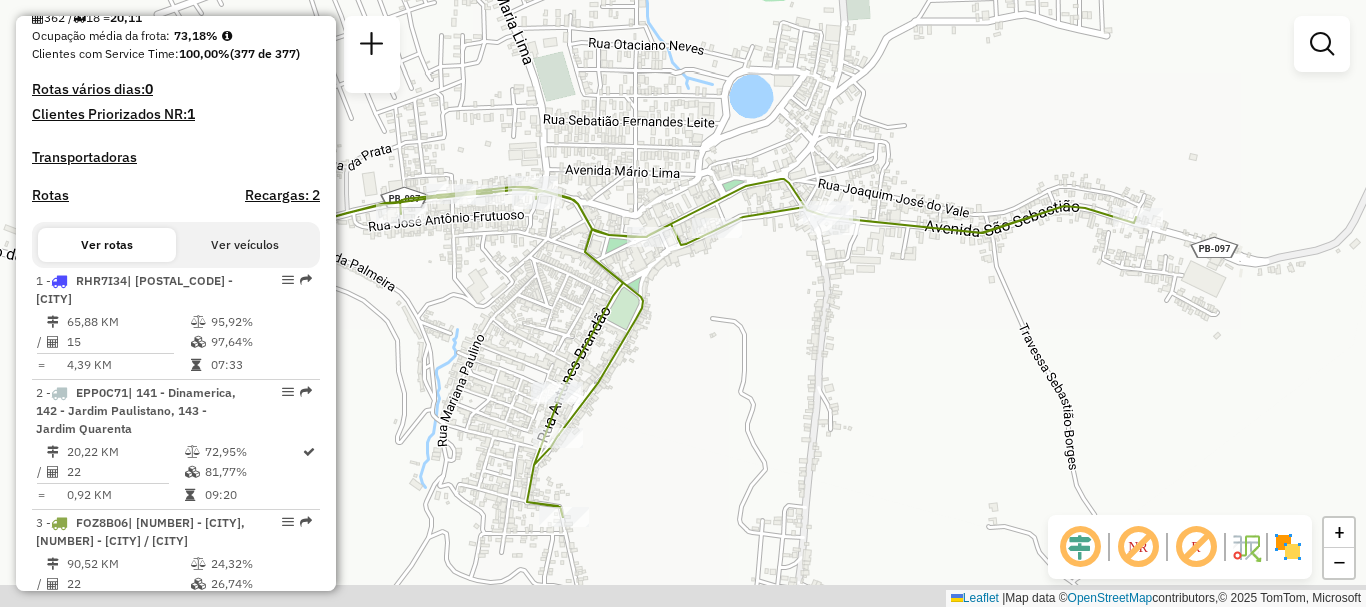 drag, startPoint x: 822, startPoint y: 232, endPoint x: 1016, endPoint y: 81, distance: 245.83939 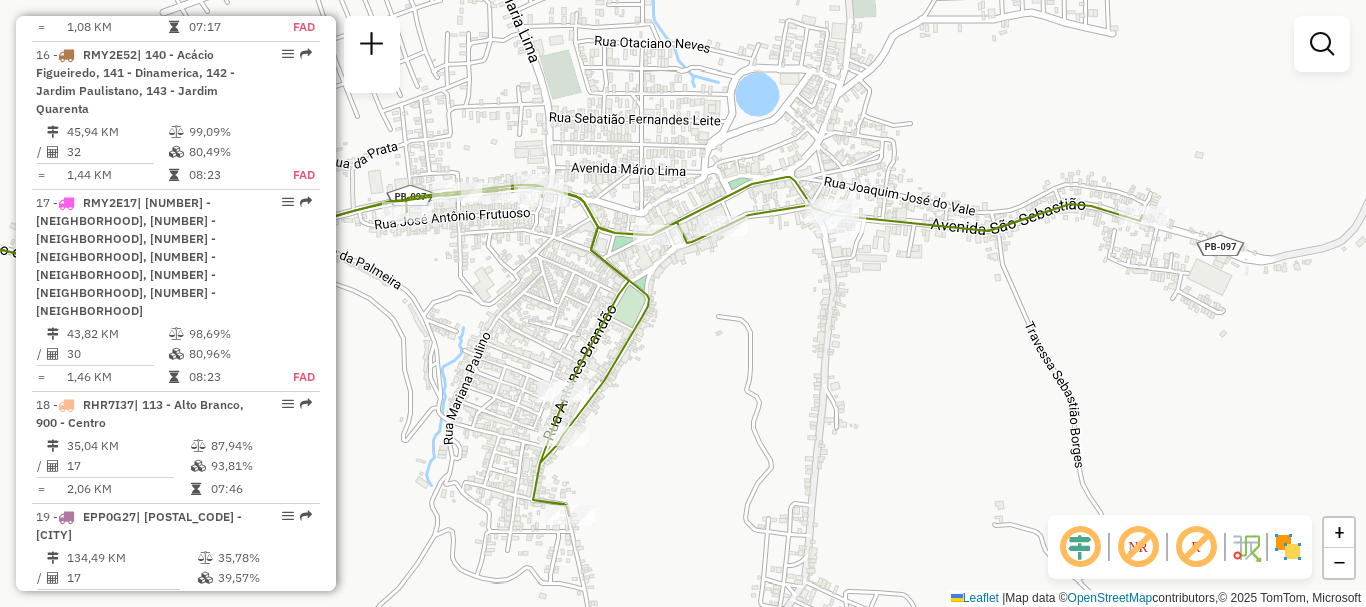 scroll, scrollTop: 2500, scrollLeft: 0, axis: vertical 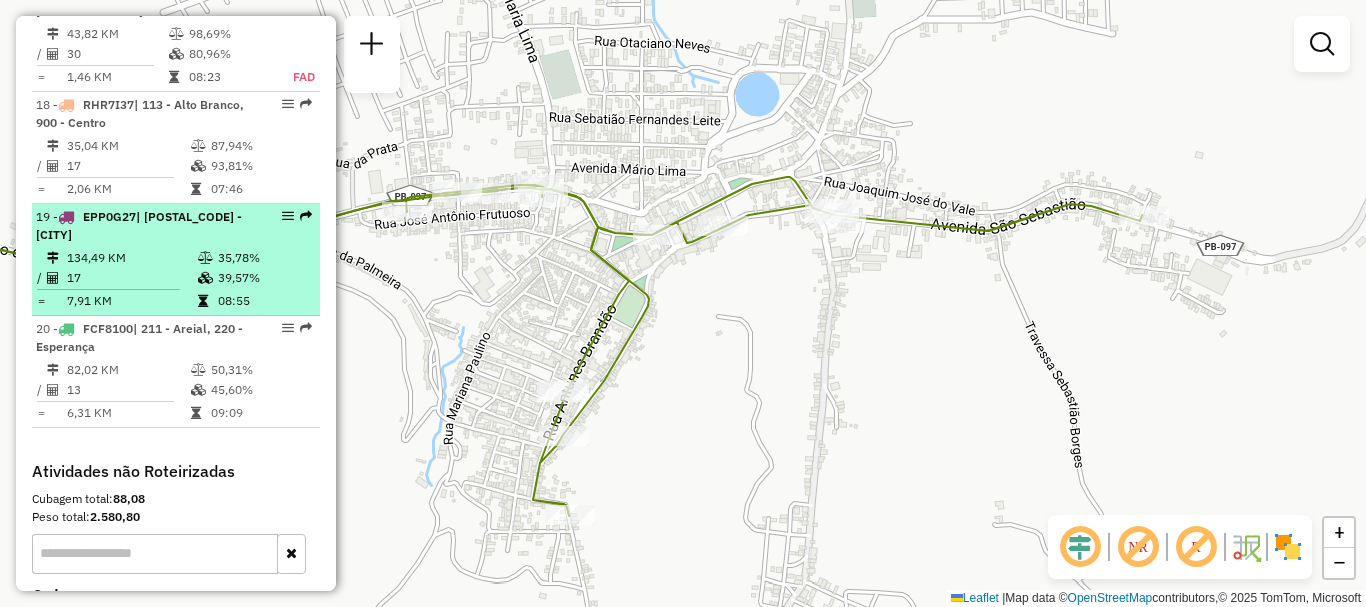 click on "| [POSTAL_CODE] - [CITY]" at bounding box center (139, 225) 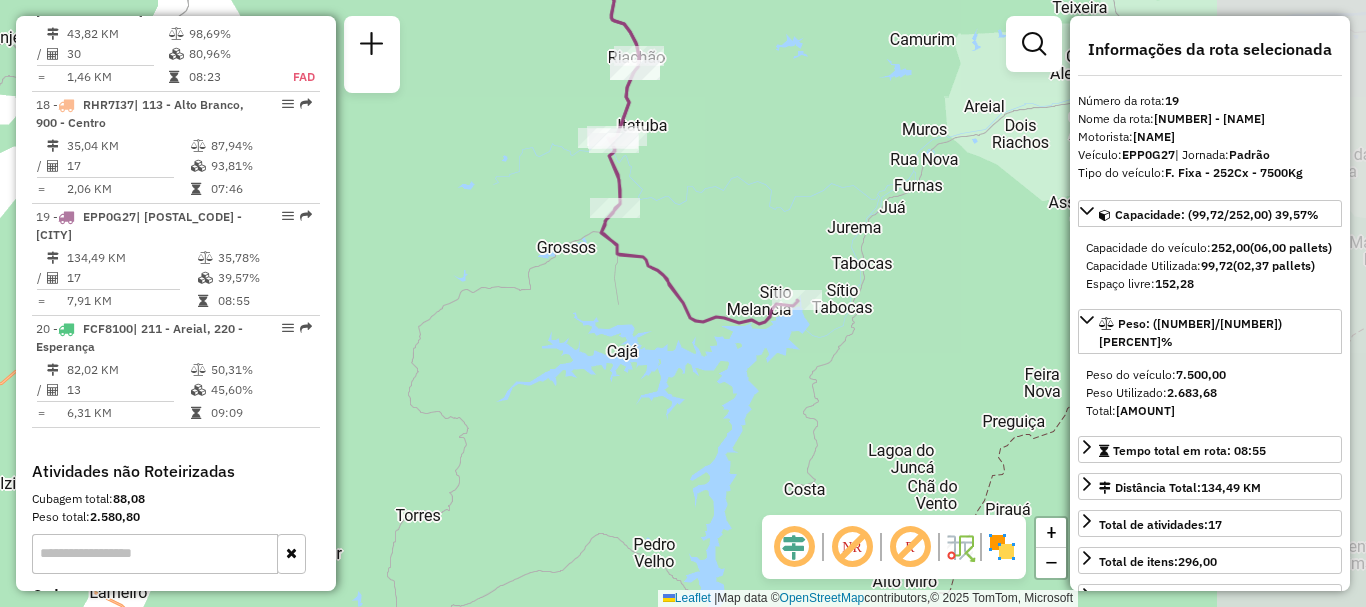 drag, startPoint x: 884, startPoint y: 458, endPoint x: 520, endPoint y: 178, distance: 459.23413 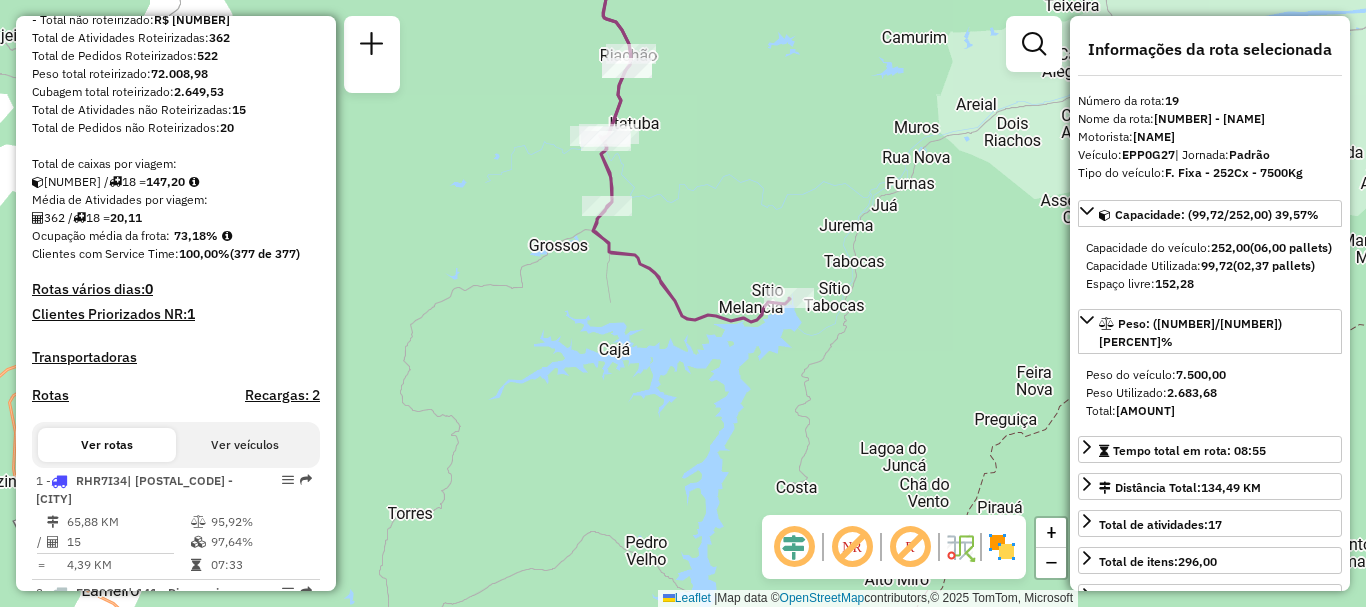 scroll, scrollTop: 0, scrollLeft: 0, axis: both 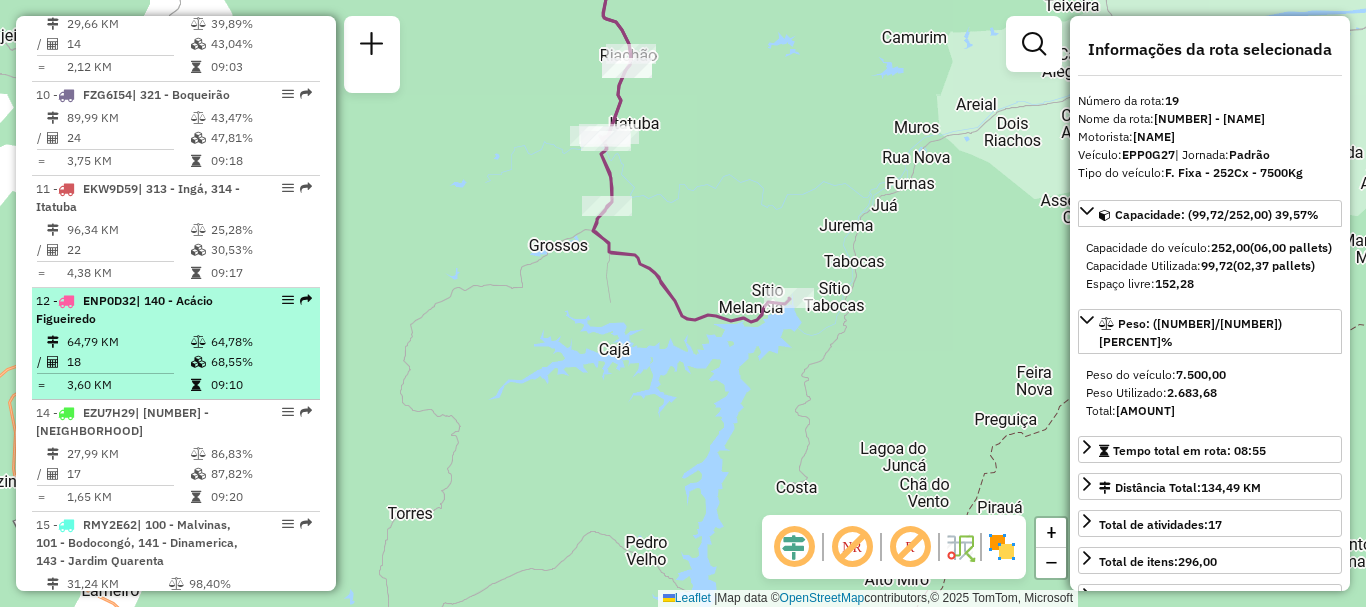 click on "| [POSTAL_CODE] - [CITY], [POSTAL_CODE] - [CITY]" at bounding box center [142, 310] 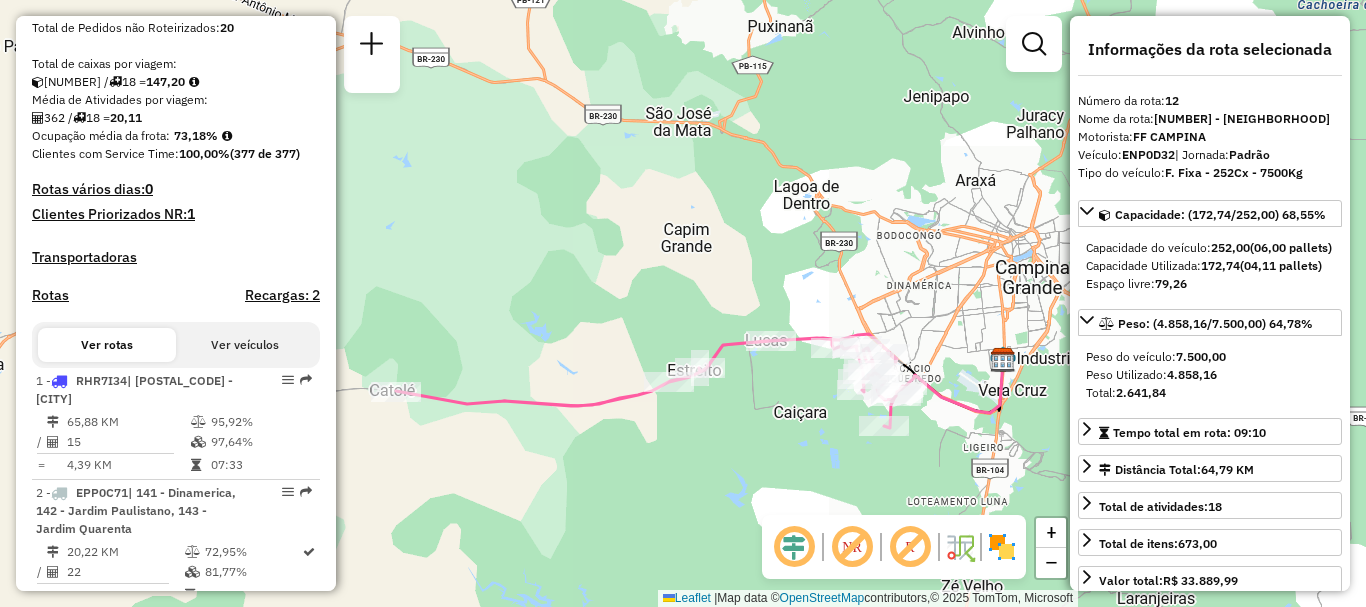 scroll, scrollTop: 600, scrollLeft: 0, axis: vertical 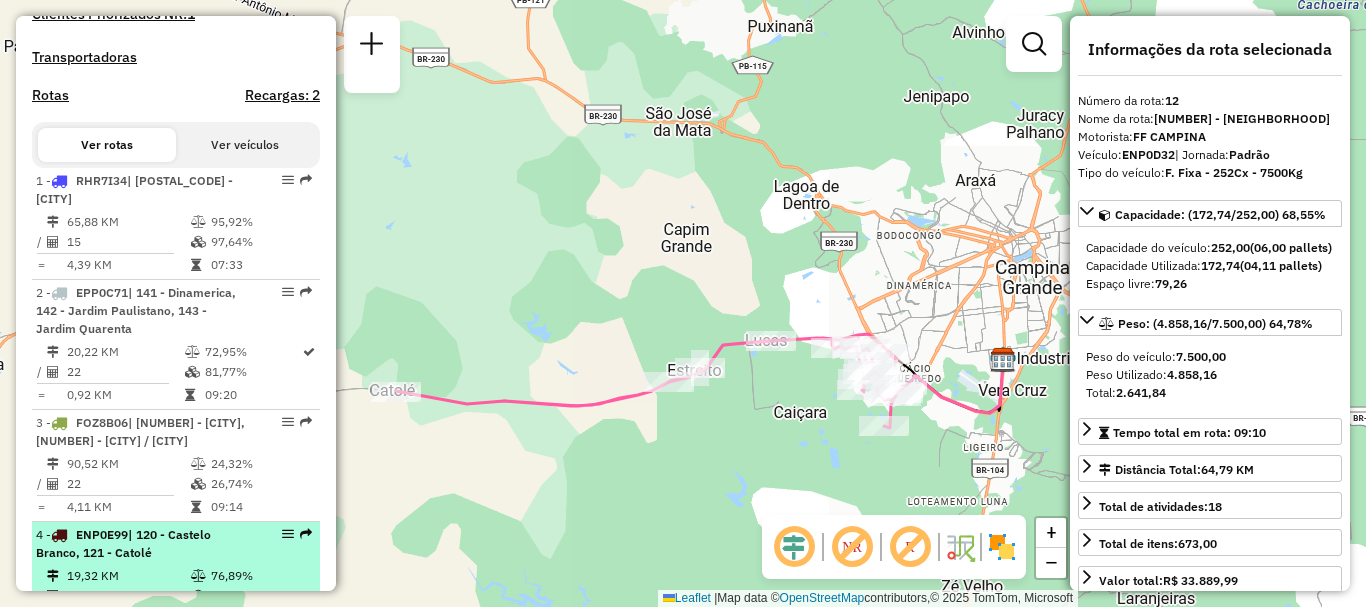 click on "| 120 - Castelo Branco, 121 - Catolé" at bounding box center (123, 543) 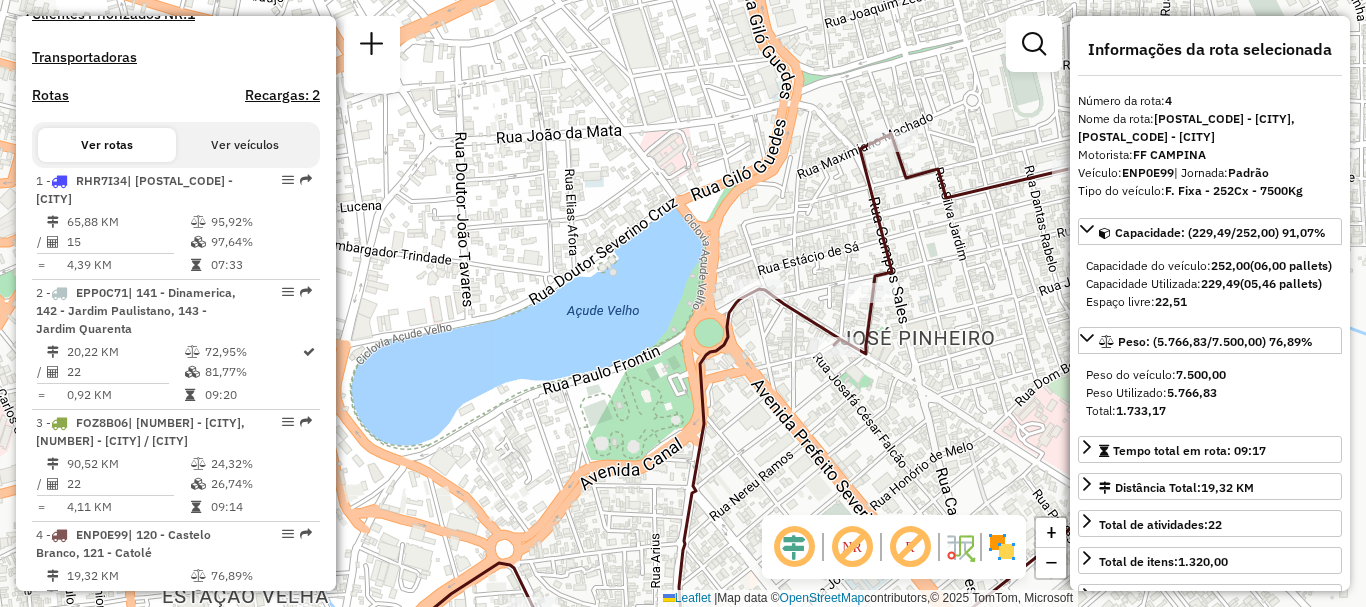 drag, startPoint x: 731, startPoint y: 255, endPoint x: 756, endPoint y: 388, distance: 135.32922 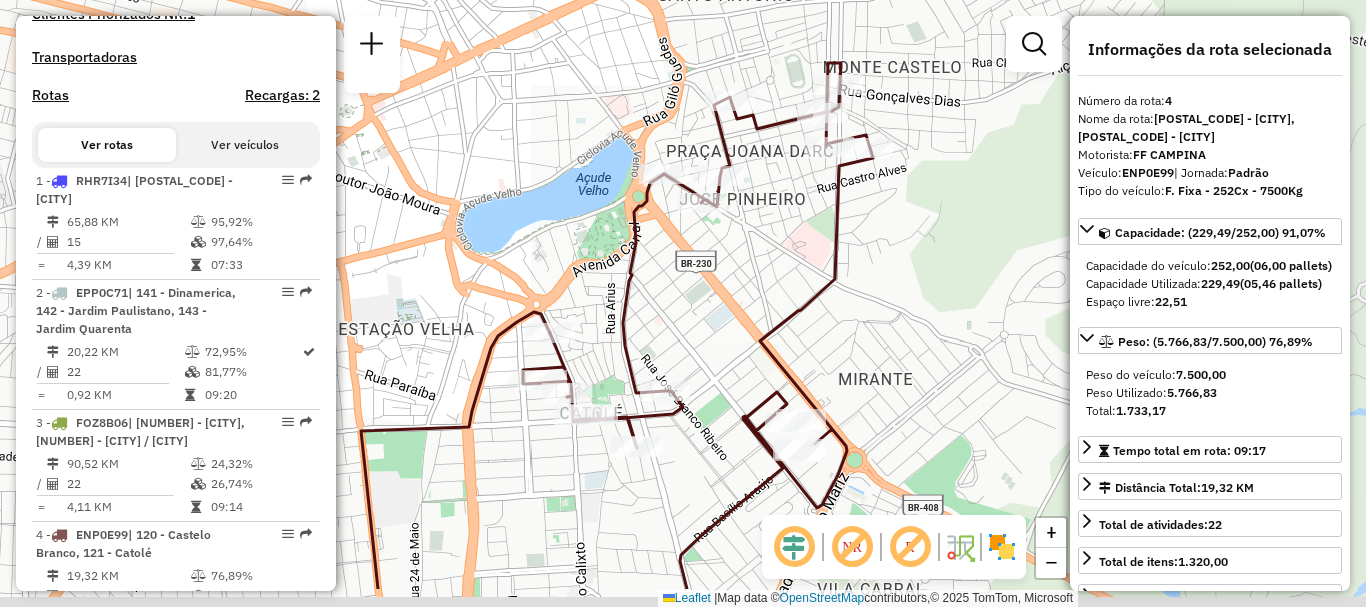 drag, startPoint x: 926, startPoint y: 285, endPoint x: 800, endPoint y: 207, distance: 148.18907 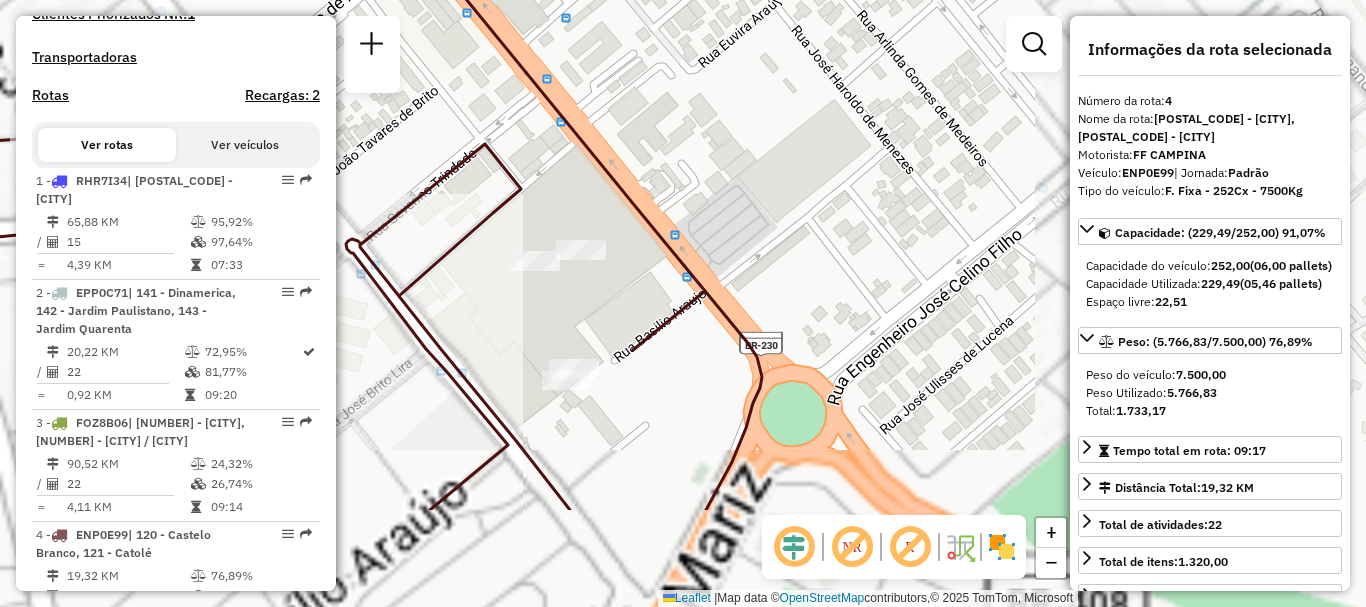 drag, startPoint x: 843, startPoint y: 392, endPoint x: 843, endPoint y: 224, distance: 168 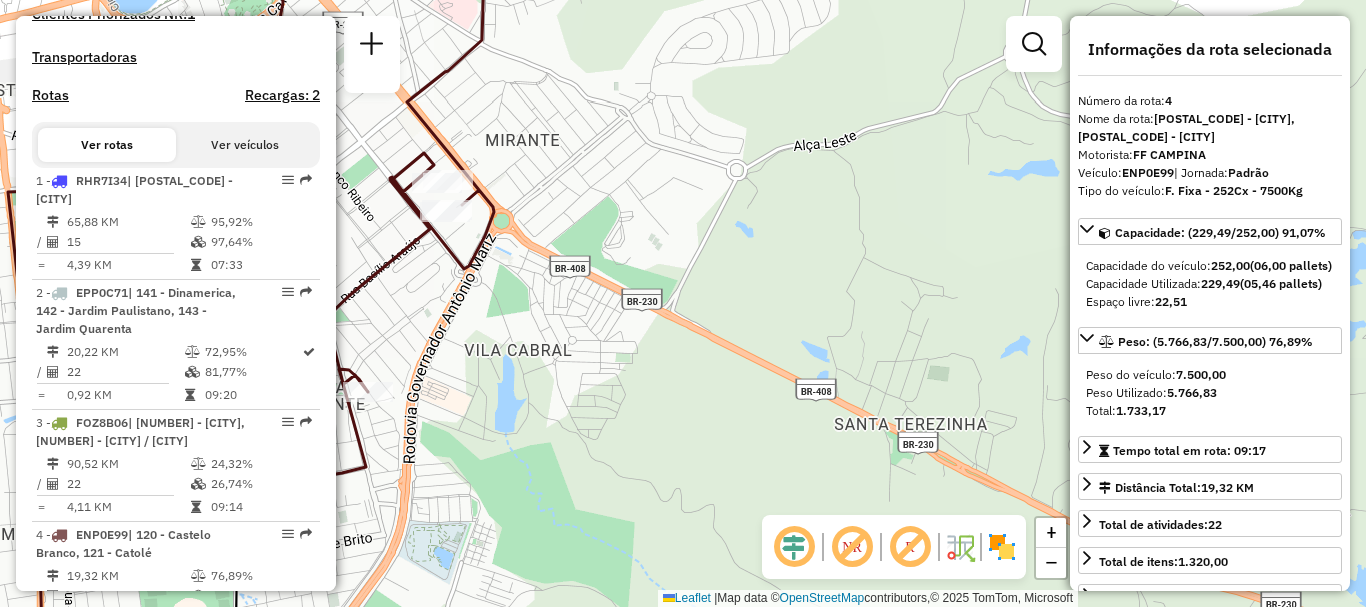 drag, startPoint x: 405, startPoint y: 161, endPoint x: 715, endPoint y: 215, distance: 314.6681 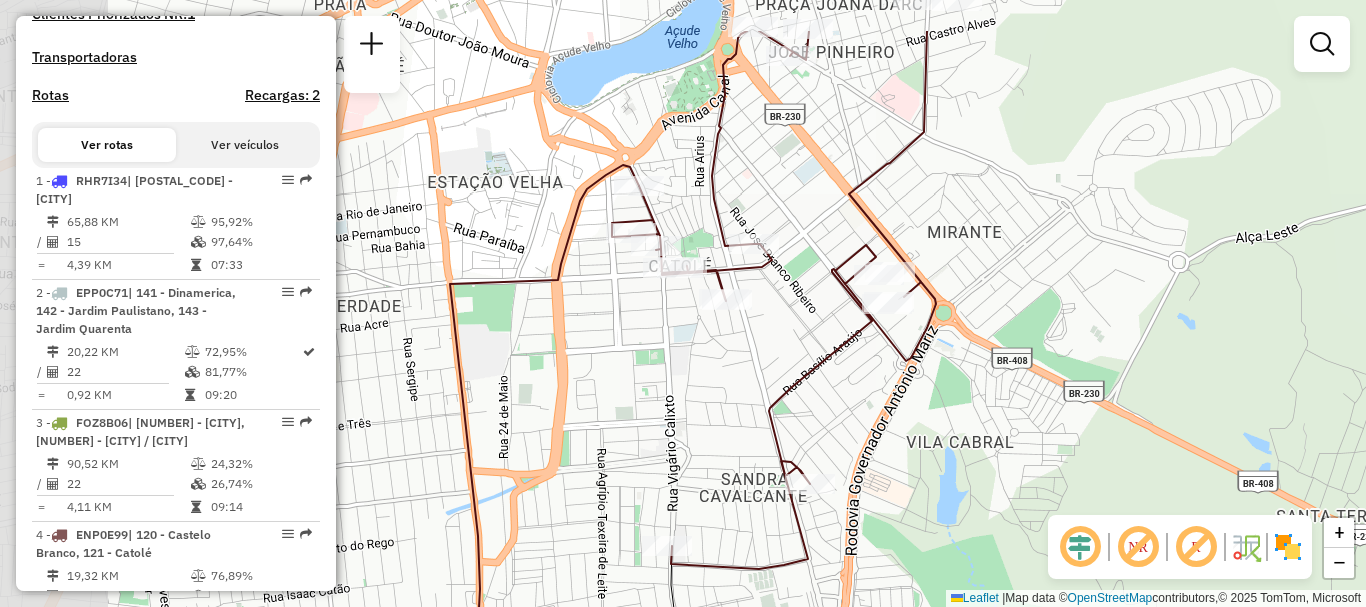 drag, startPoint x: 535, startPoint y: 193, endPoint x: 886, endPoint y: 233, distance: 353.27185 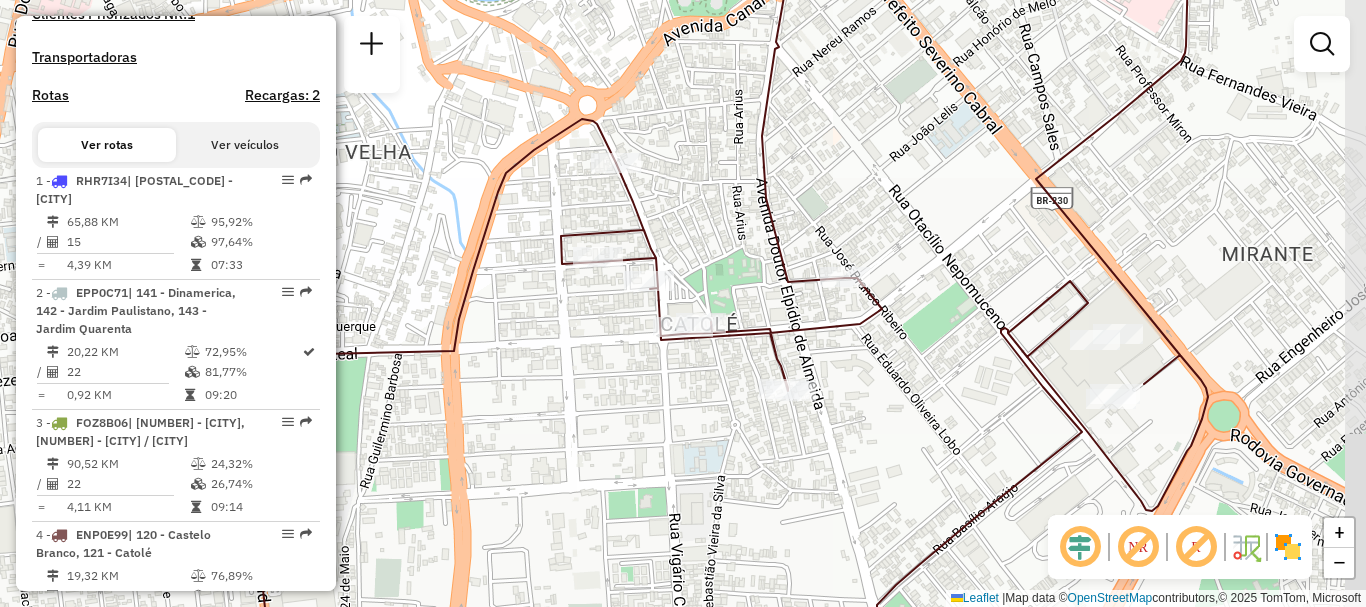 drag, startPoint x: 896, startPoint y: 141, endPoint x: 770, endPoint y: 171, distance: 129.5222 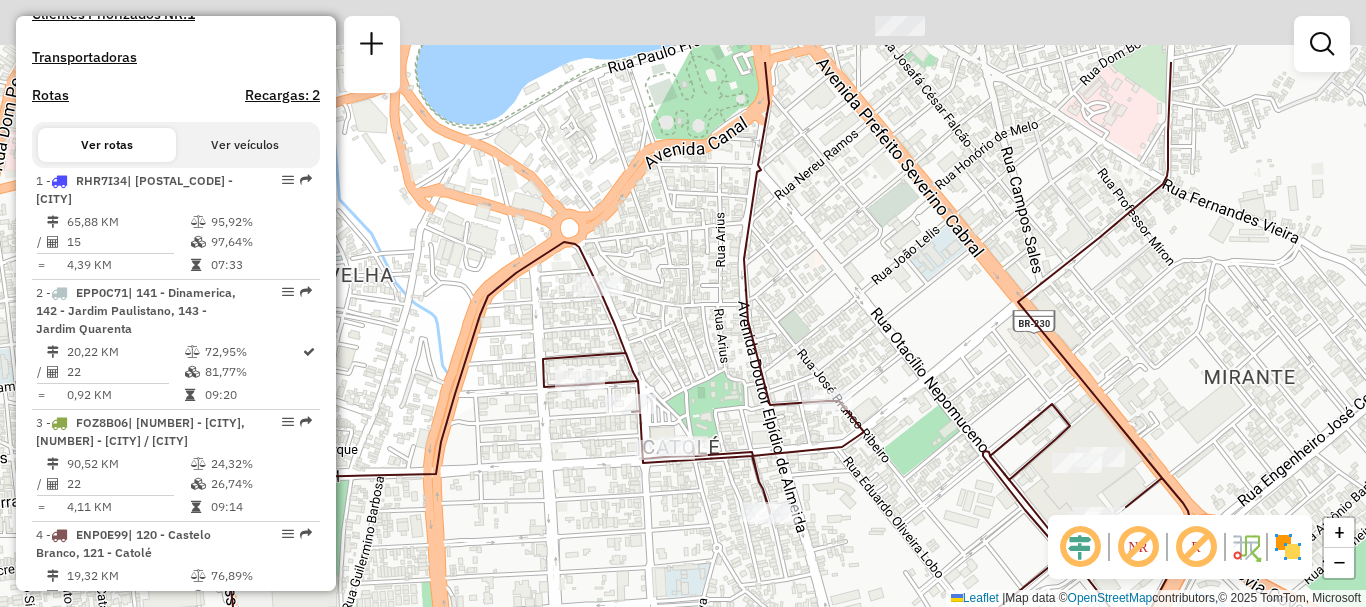 drag, startPoint x: 813, startPoint y: 103, endPoint x: 791, endPoint y: 218, distance: 117.08544 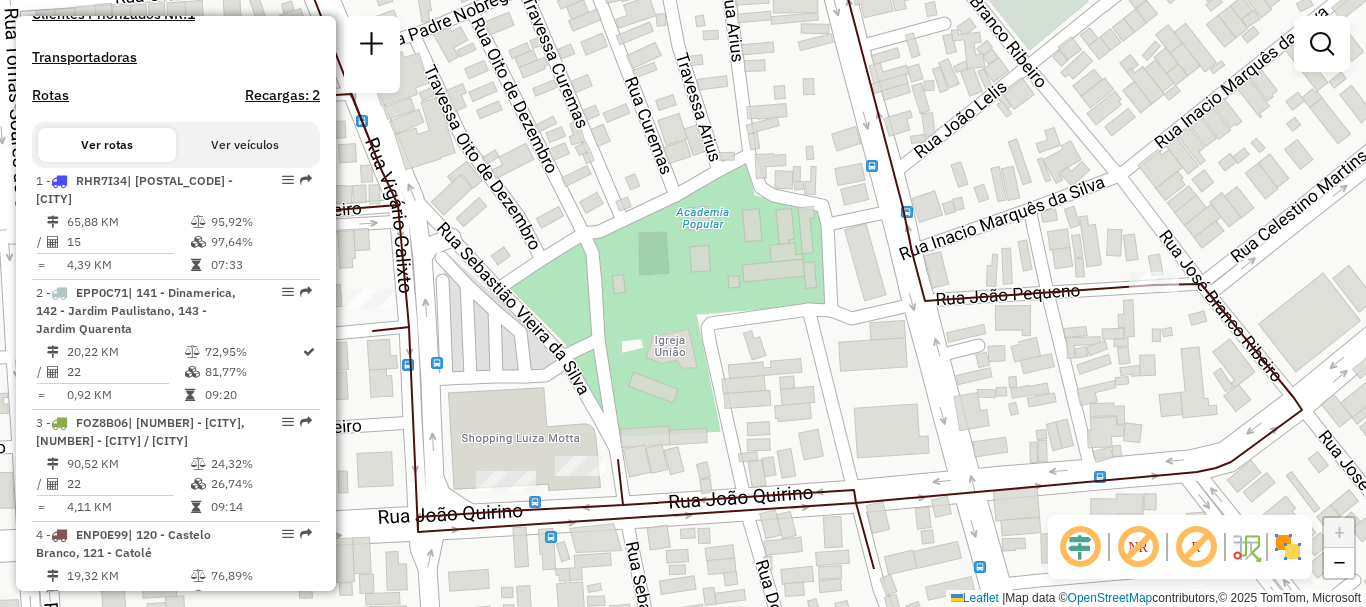 drag, startPoint x: 656, startPoint y: 513, endPoint x: 688, endPoint y: 415, distance: 103.09219 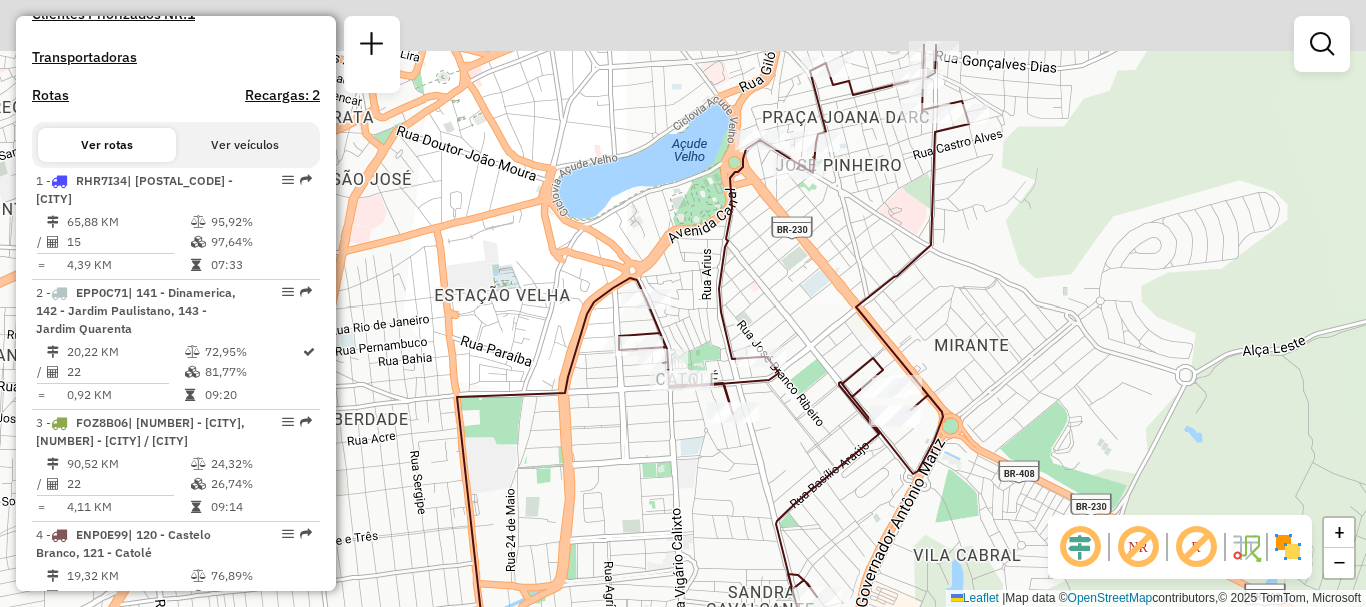drag, startPoint x: 808, startPoint y: 107, endPoint x: 798, endPoint y: 266, distance: 159.31415 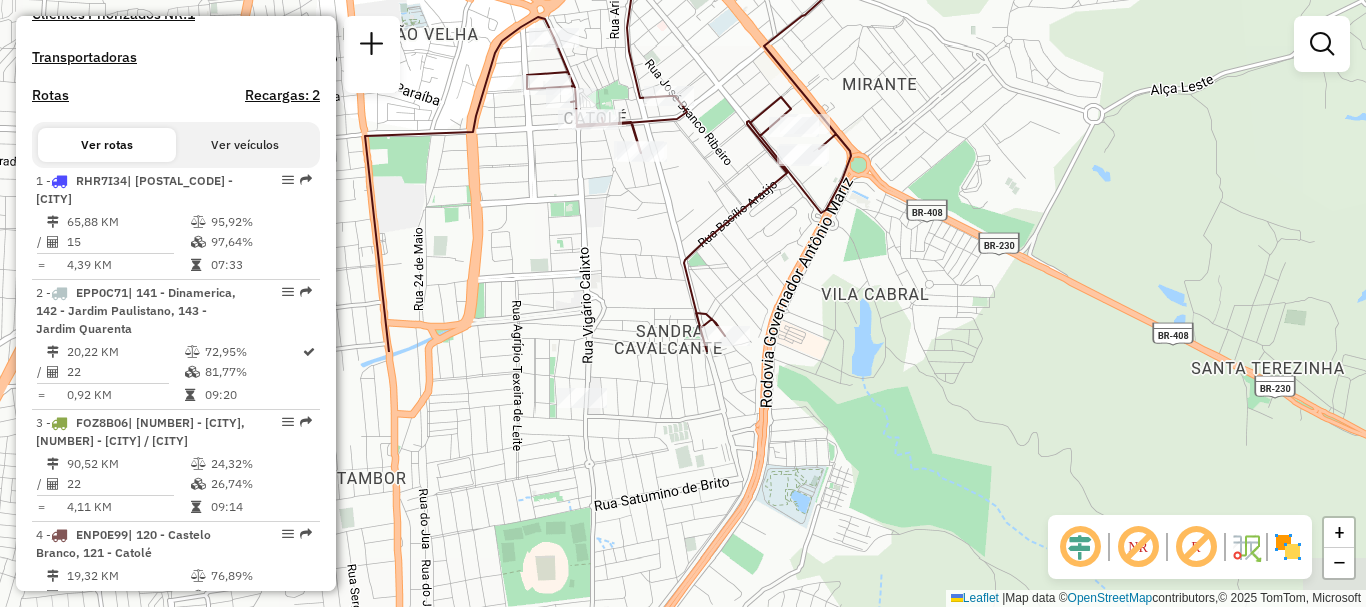 drag, startPoint x: 830, startPoint y: 474, endPoint x: 772, endPoint y: 173, distance: 306.5371 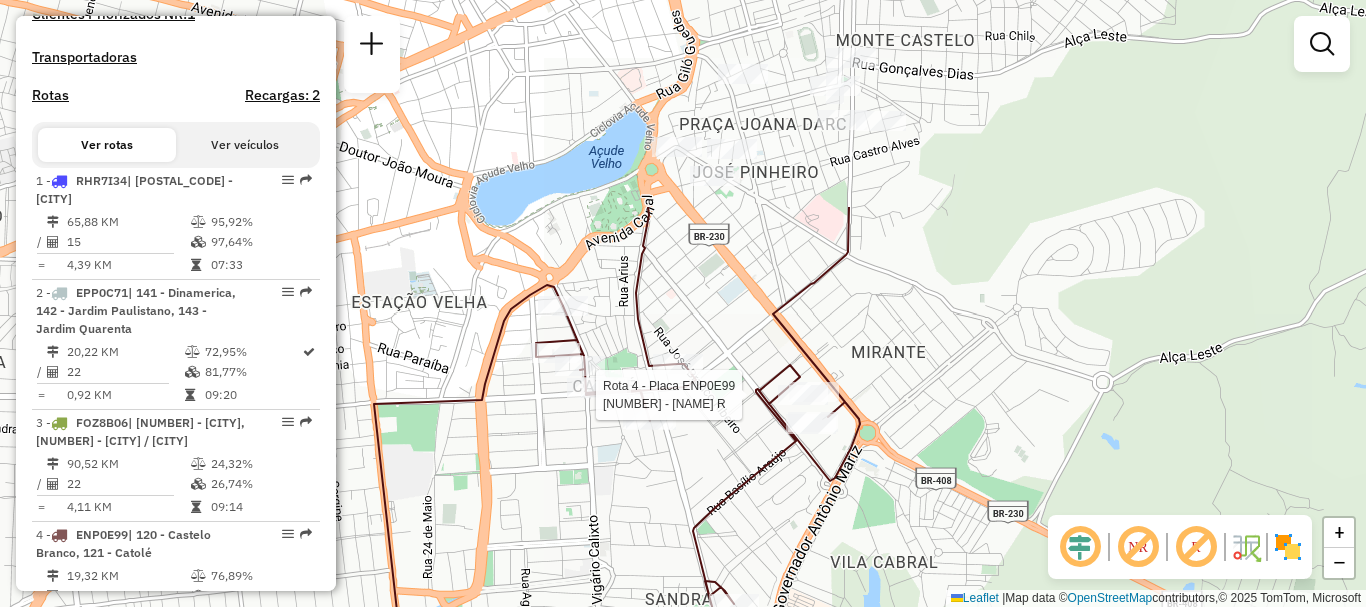 drag, startPoint x: 624, startPoint y: 251, endPoint x: 633, endPoint y: 519, distance: 268.15106 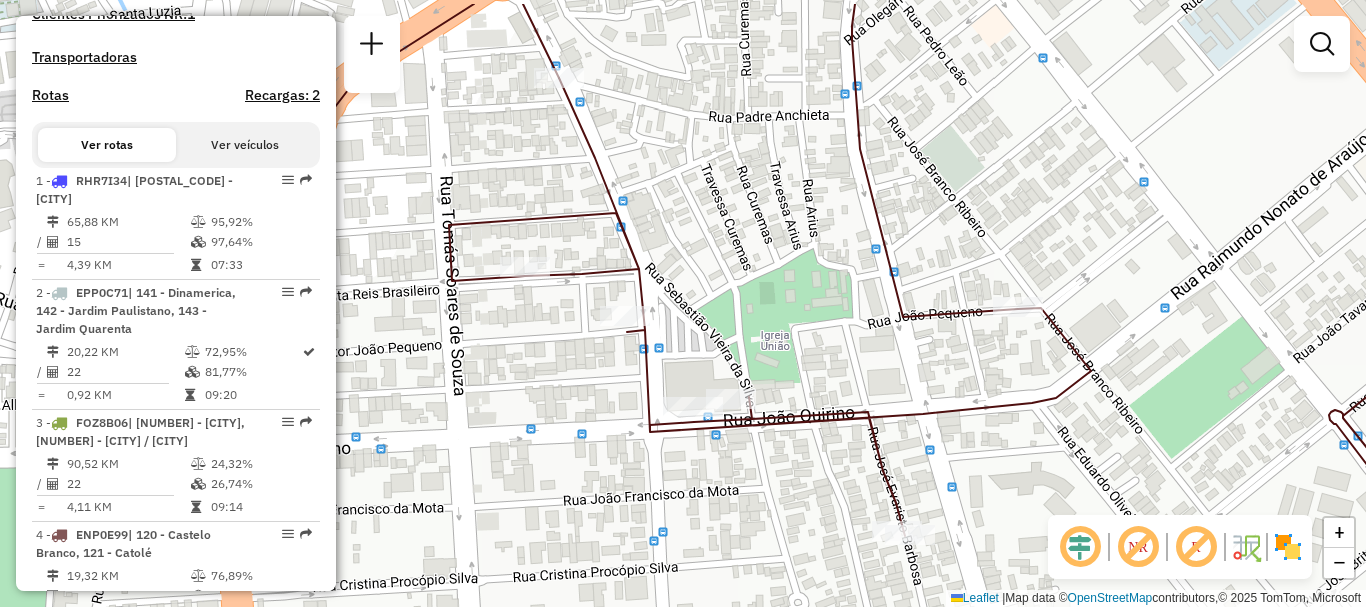 drag, startPoint x: 848, startPoint y: 100, endPoint x: 1158, endPoint y: 165, distance: 316.7412 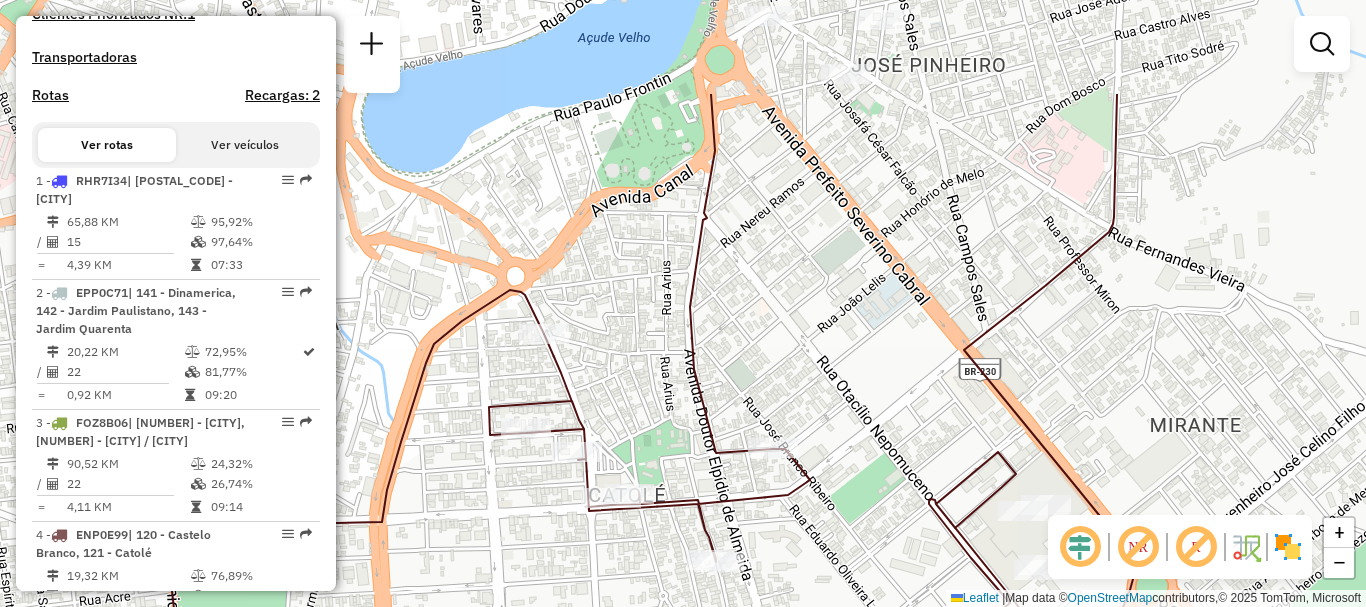 drag, startPoint x: 996, startPoint y: 131, endPoint x: 841, endPoint y: 286, distance: 219.20311 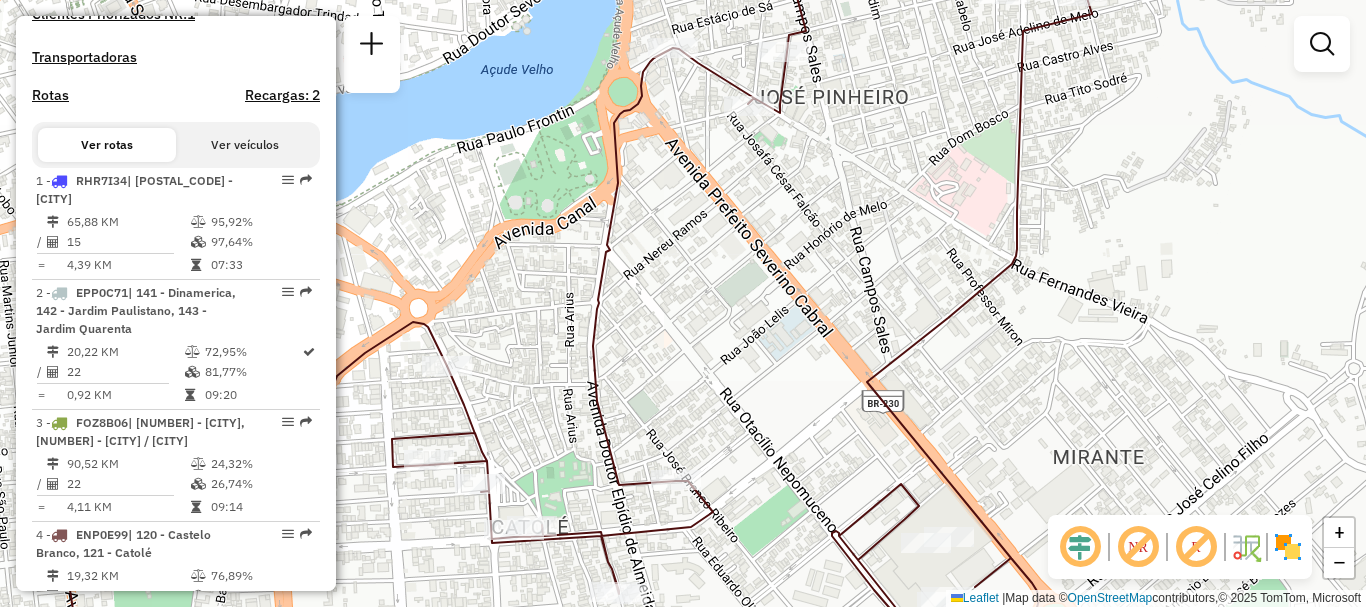 drag, startPoint x: 958, startPoint y: 211, endPoint x: 861, endPoint y: 243, distance: 102.14206 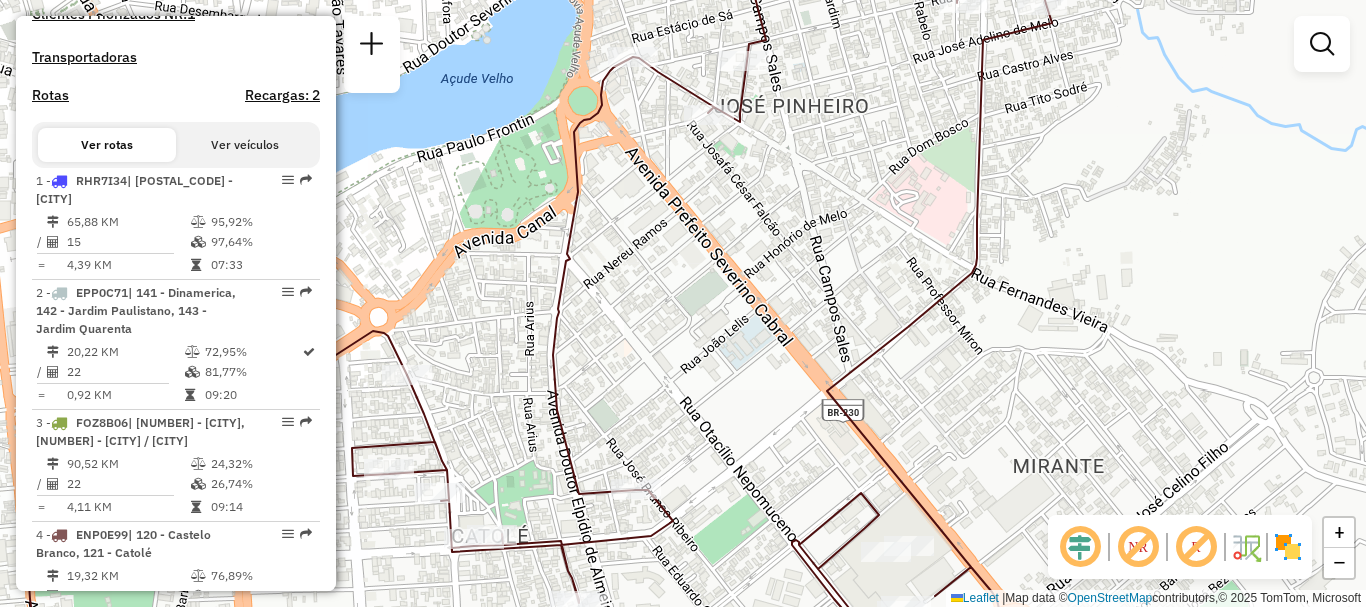 drag, startPoint x: 1001, startPoint y: 150, endPoint x: 961, endPoint y: 159, distance: 41 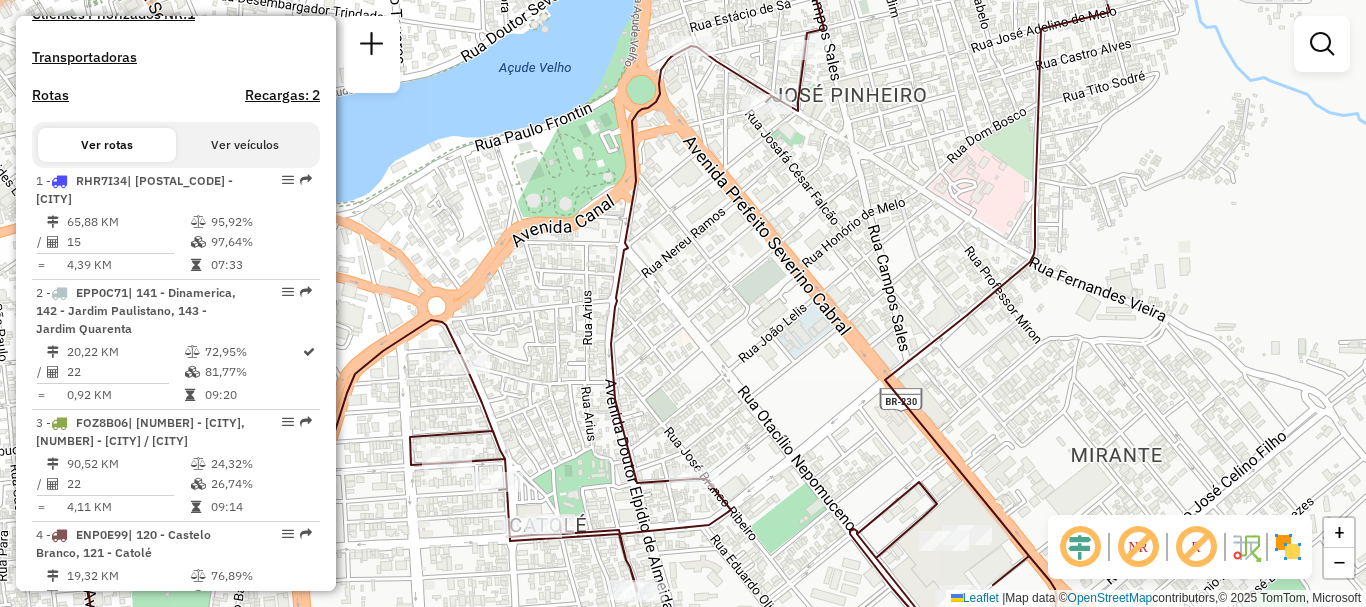 drag, startPoint x: 667, startPoint y: 236, endPoint x: 724, endPoint y: 225, distance: 58.0517 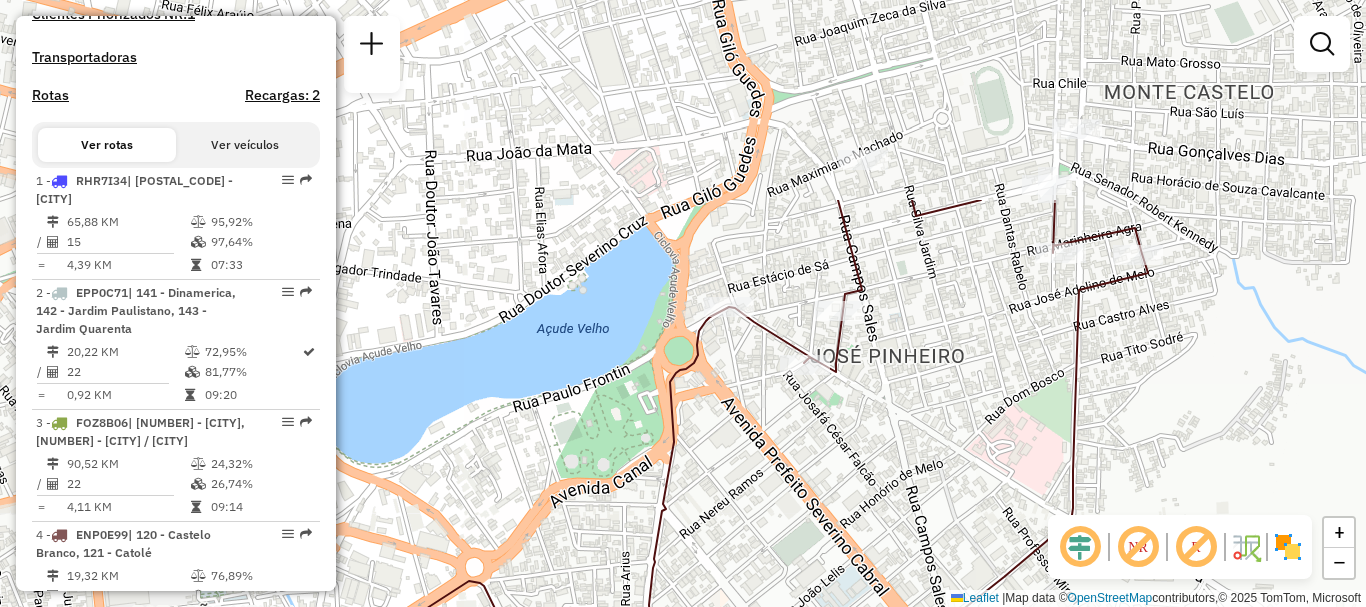 drag, startPoint x: 948, startPoint y: 115, endPoint x: 986, endPoint y: 375, distance: 262.76224 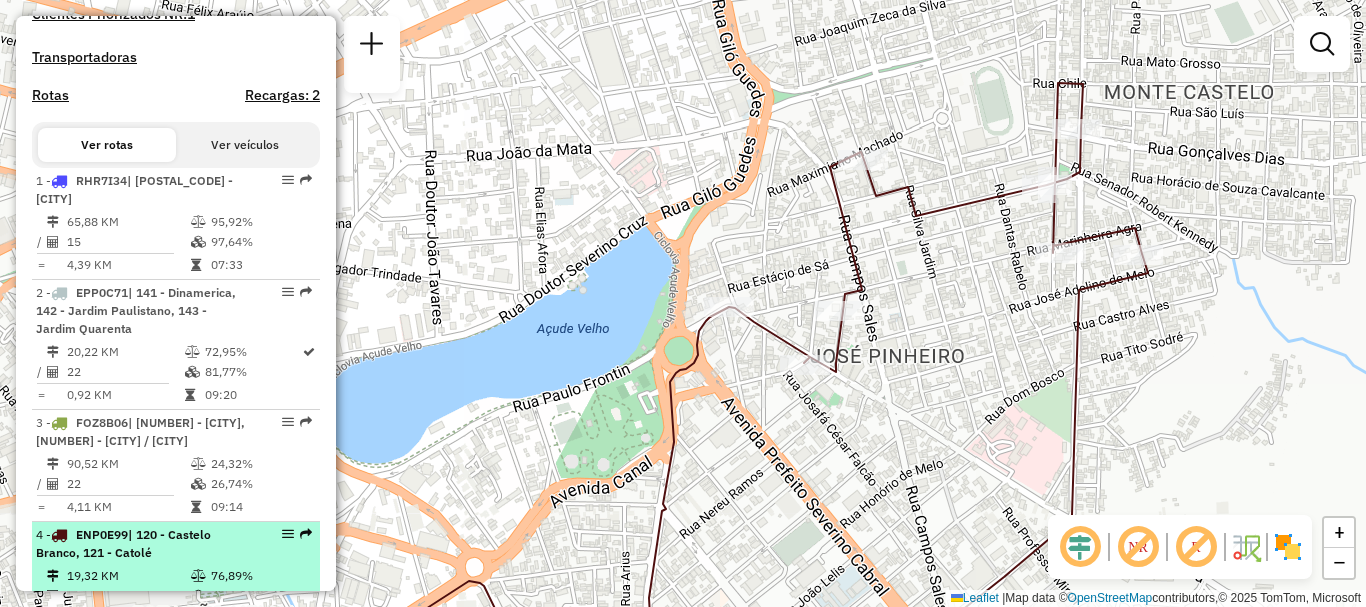 scroll, scrollTop: 700, scrollLeft: 0, axis: vertical 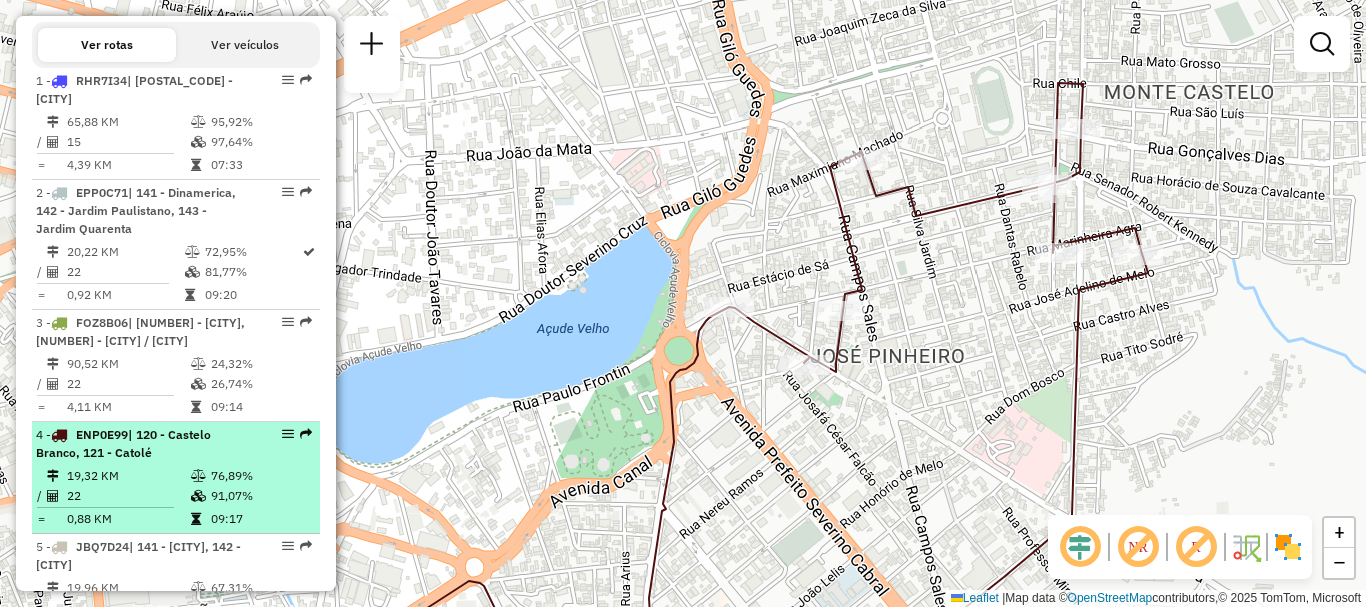 click on "| 141 - [CITY], 142 - [CITY]" at bounding box center (138, 555) 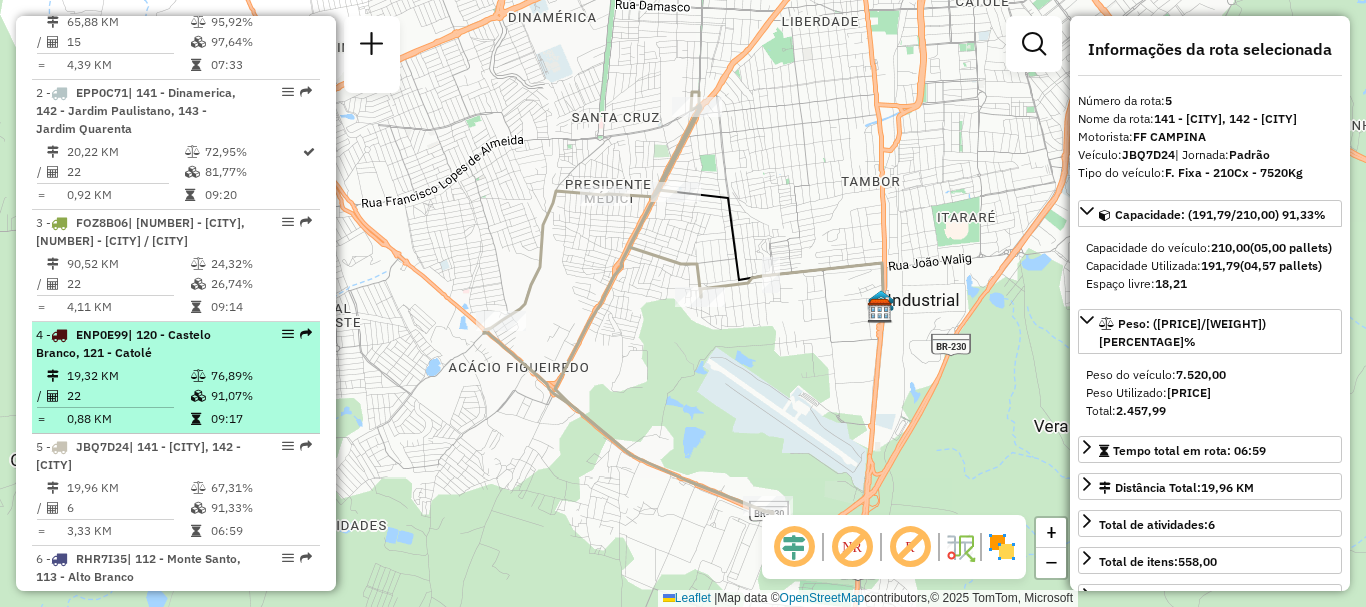 scroll, scrollTop: 900, scrollLeft: 0, axis: vertical 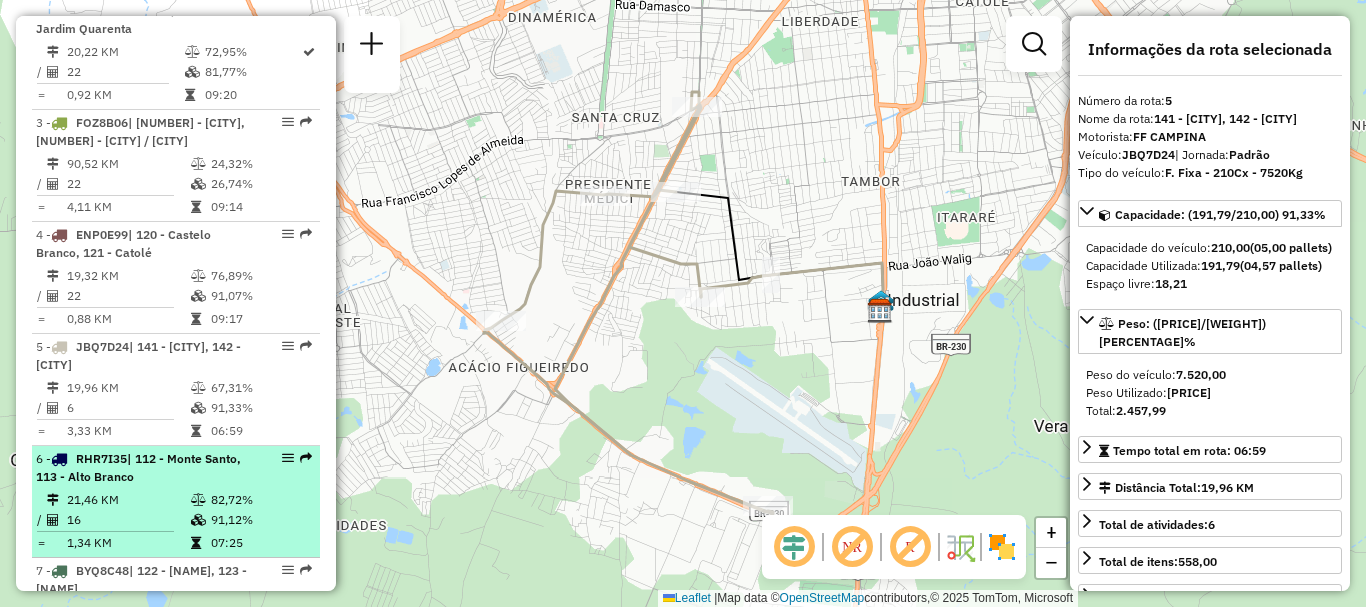 click on "| 112 - Monte Santo, 113 - Alto Branco" at bounding box center [138, 467] 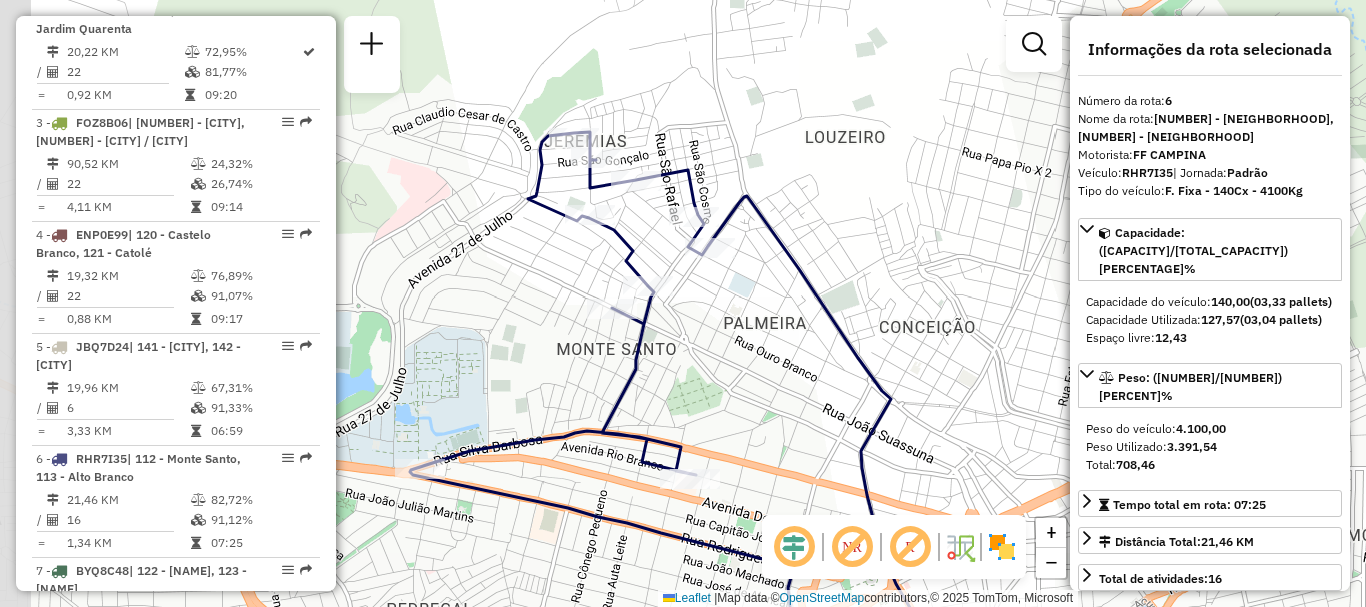 drag, startPoint x: 833, startPoint y: 168, endPoint x: 912, endPoint y: 165, distance: 79.05694 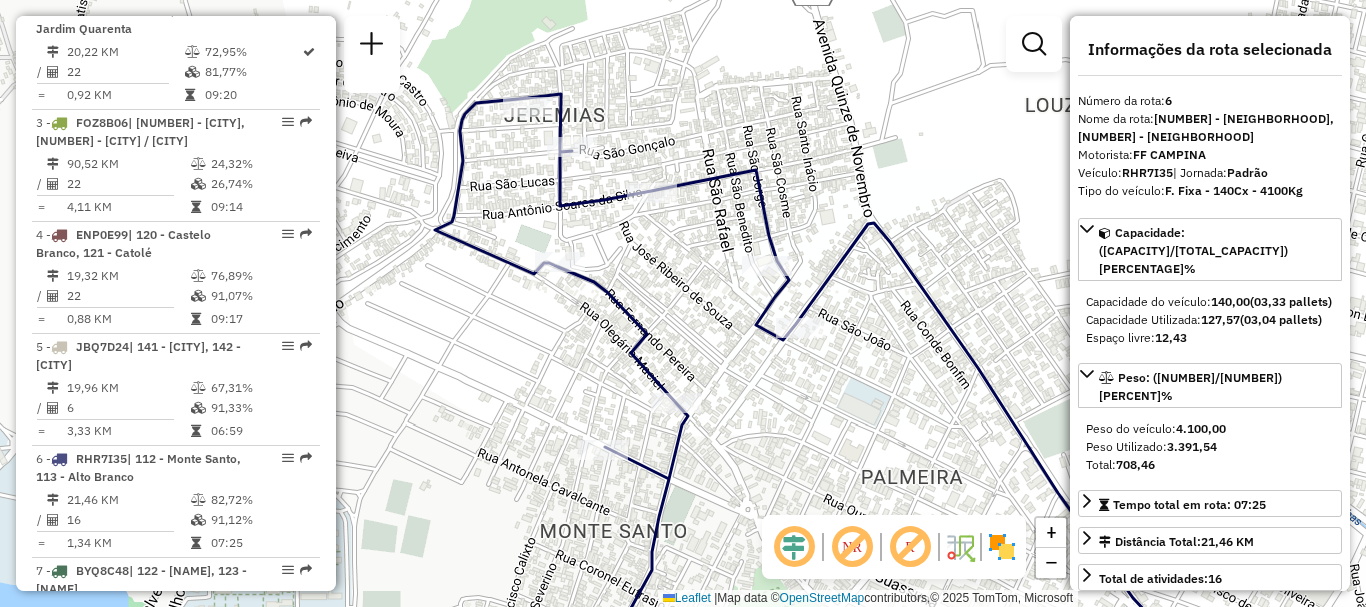 drag, startPoint x: 707, startPoint y: 93, endPoint x: 854, endPoint y: 73, distance: 148.35431 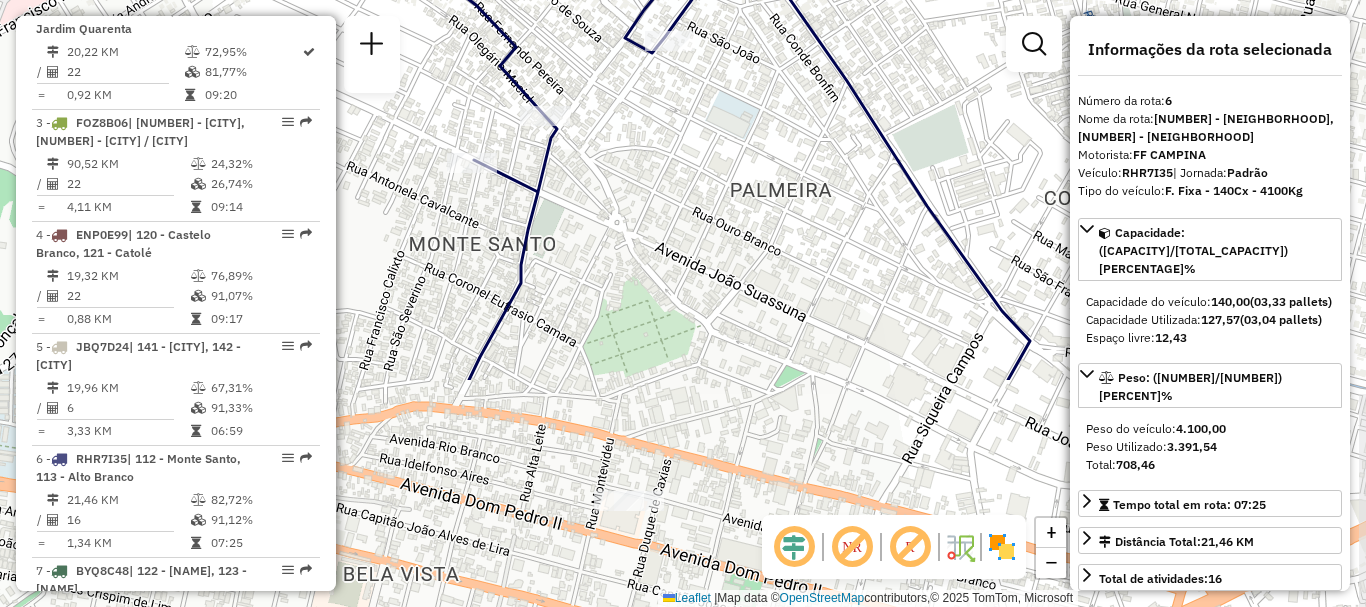 drag, startPoint x: 853, startPoint y: 440, endPoint x: 722, endPoint y: 153, distance: 315.48376 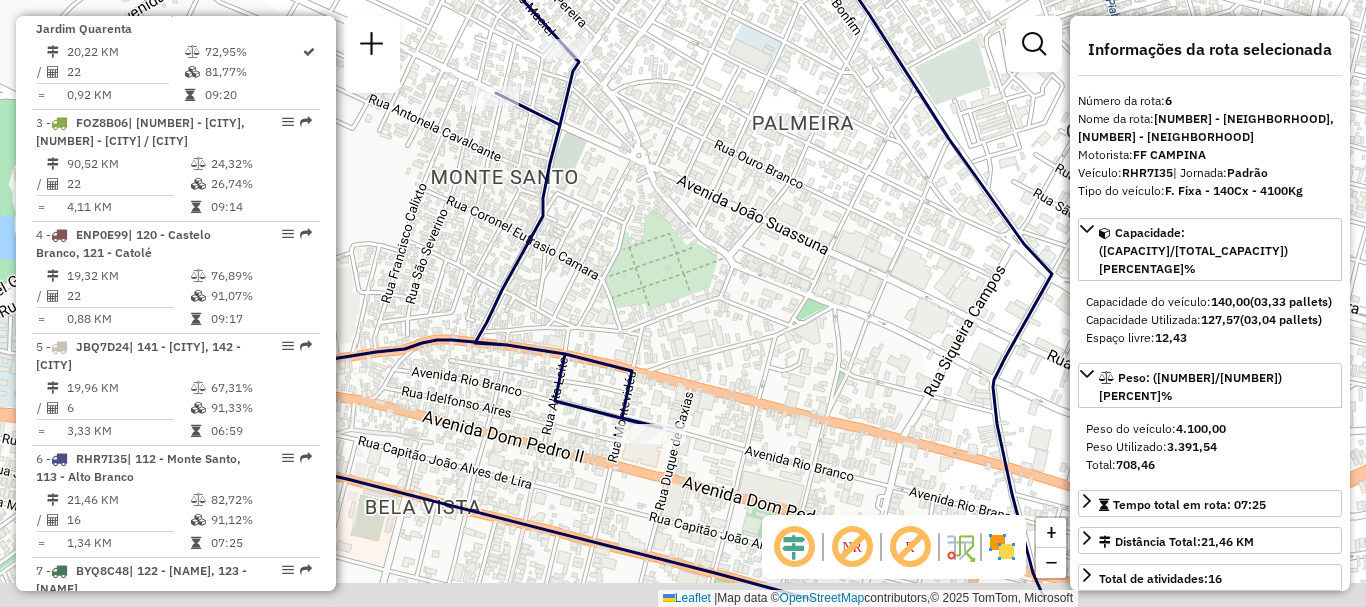 drag, startPoint x: 723, startPoint y: 350, endPoint x: 747, endPoint y: 278, distance: 75.89466 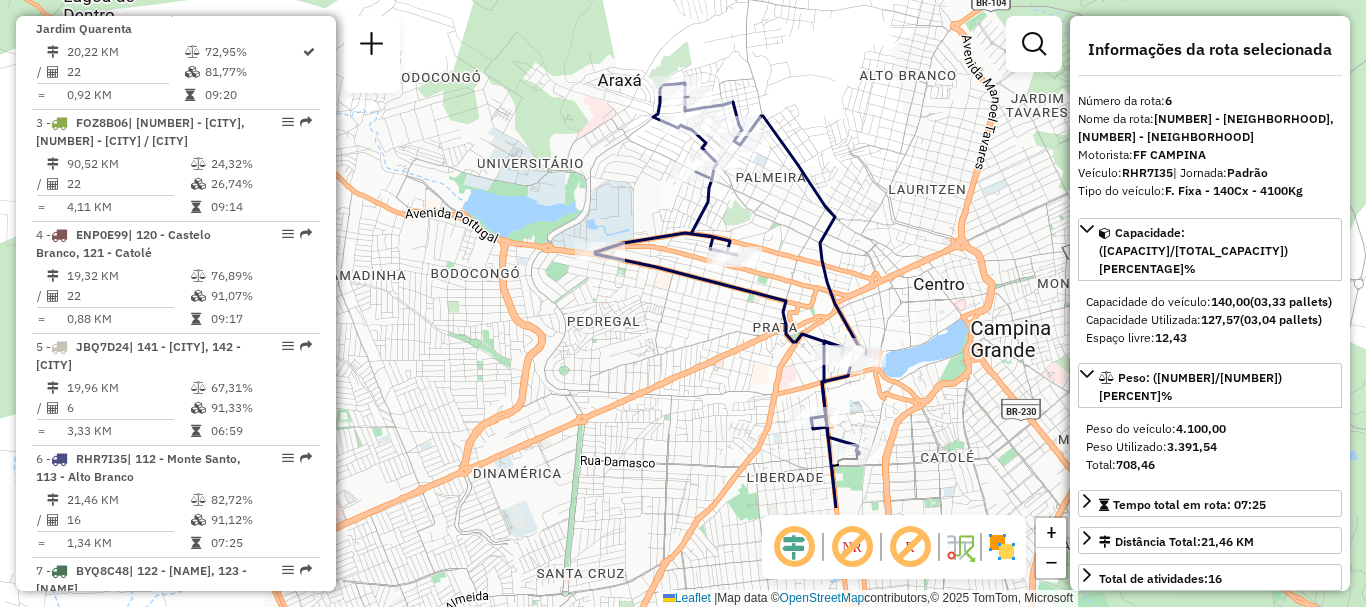 drag, startPoint x: 863, startPoint y: 370, endPoint x: 876, endPoint y: 211, distance: 159.53056 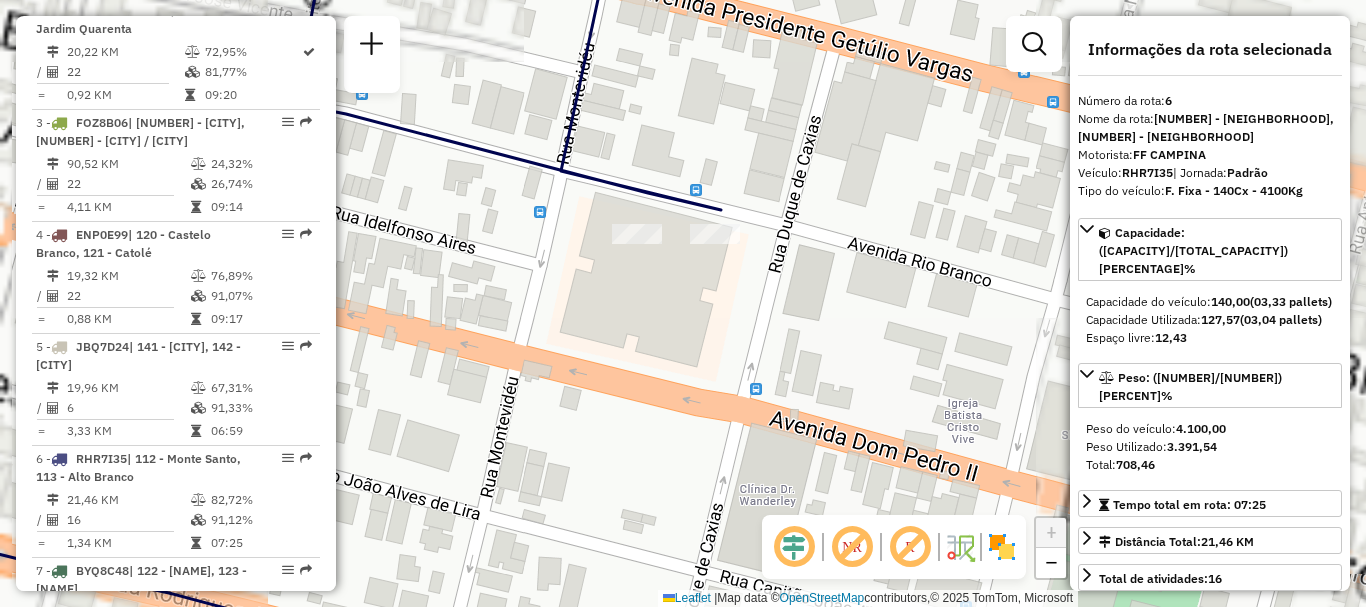 drag, startPoint x: 748, startPoint y: 275, endPoint x: 814, endPoint y: 306, distance: 72.91776 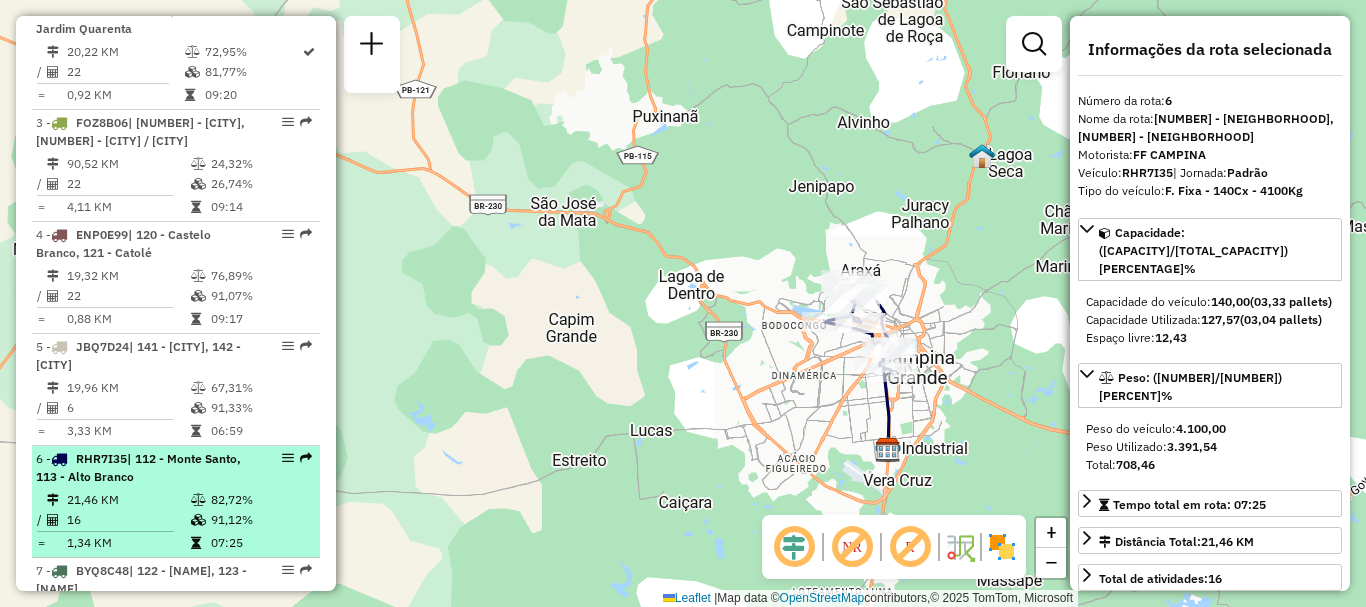 scroll, scrollTop: 1000, scrollLeft: 0, axis: vertical 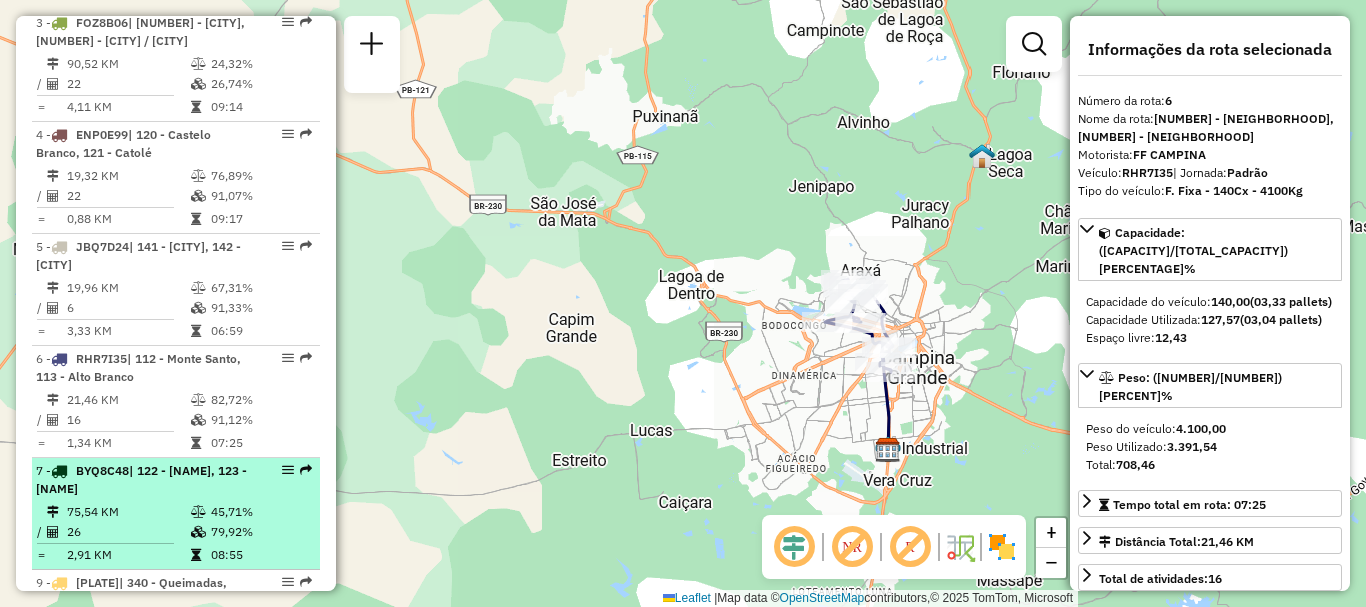 click on "| [ID] [PLATE] | [NUMBER] - [NEIGHBORHOOD], [NUMBER] - [NEIGHBORHOOD]" at bounding box center [142, 480] 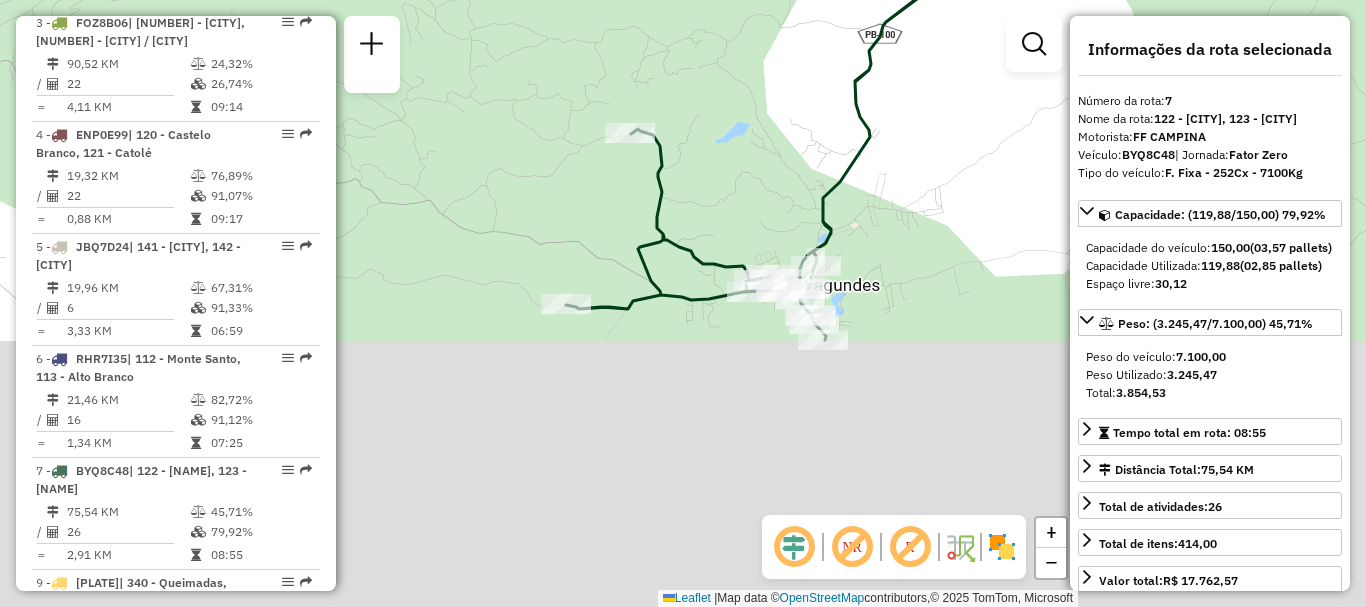 drag, startPoint x: 821, startPoint y: 399, endPoint x: 663, endPoint y: 90, distance: 347.05188 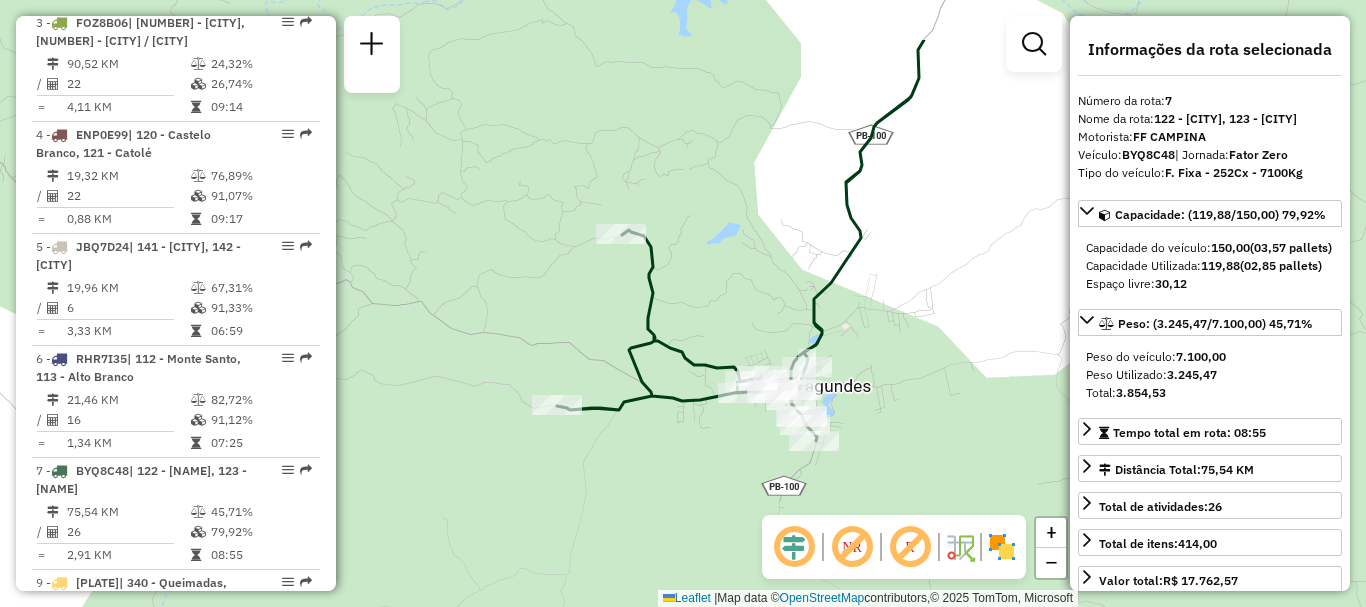 drag, startPoint x: 873, startPoint y: 364, endPoint x: 826, endPoint y: 489, distance: 133.544 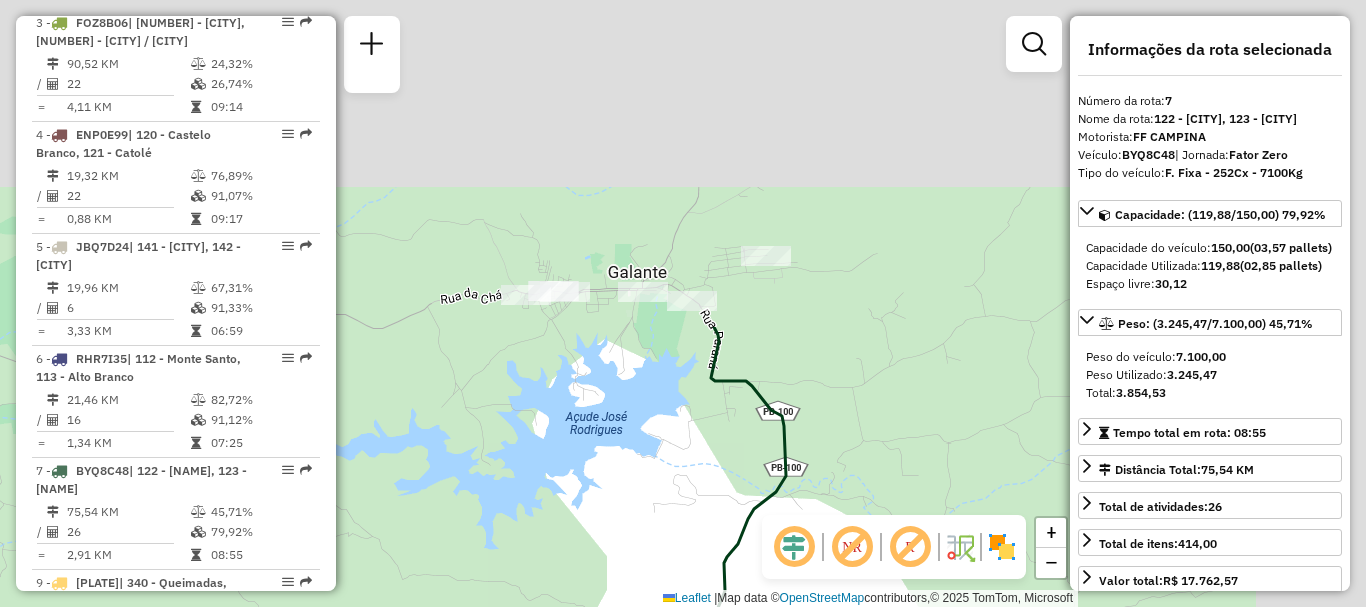 drag, startPoint x: 772, startPoint y: 122, endPoint x: 605, endPoint y: 489, distance: 403.20963 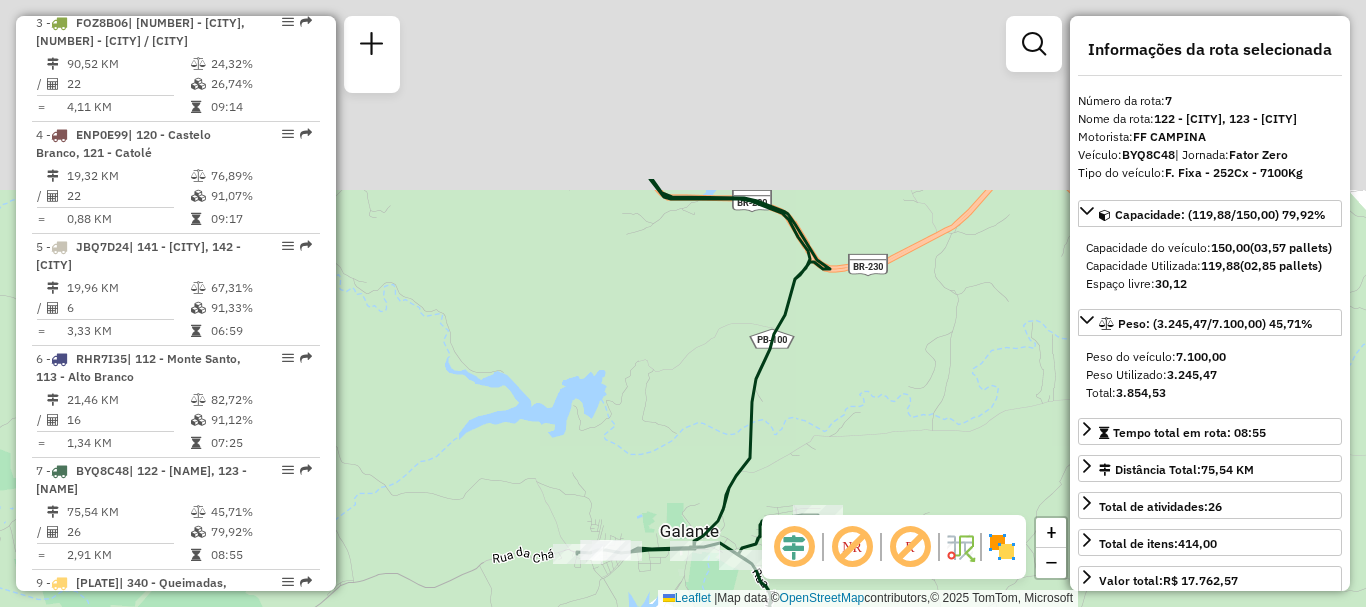 drag, startPoint x: 820, startPoint y: 113, endPoint x: 888, endPoint y: 372, distance: 267.7779 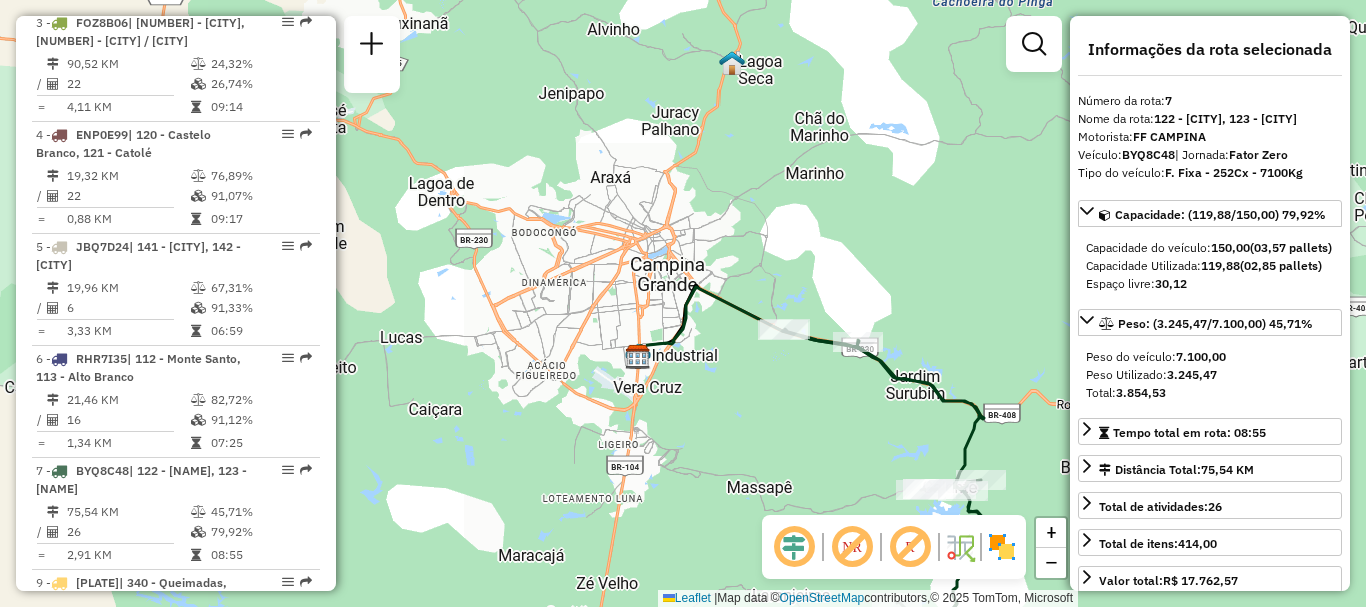 drag, startPoint x: 710, startPoint y: 208, endPoint x: 825, endPoint y: 277, distance: 134.1119 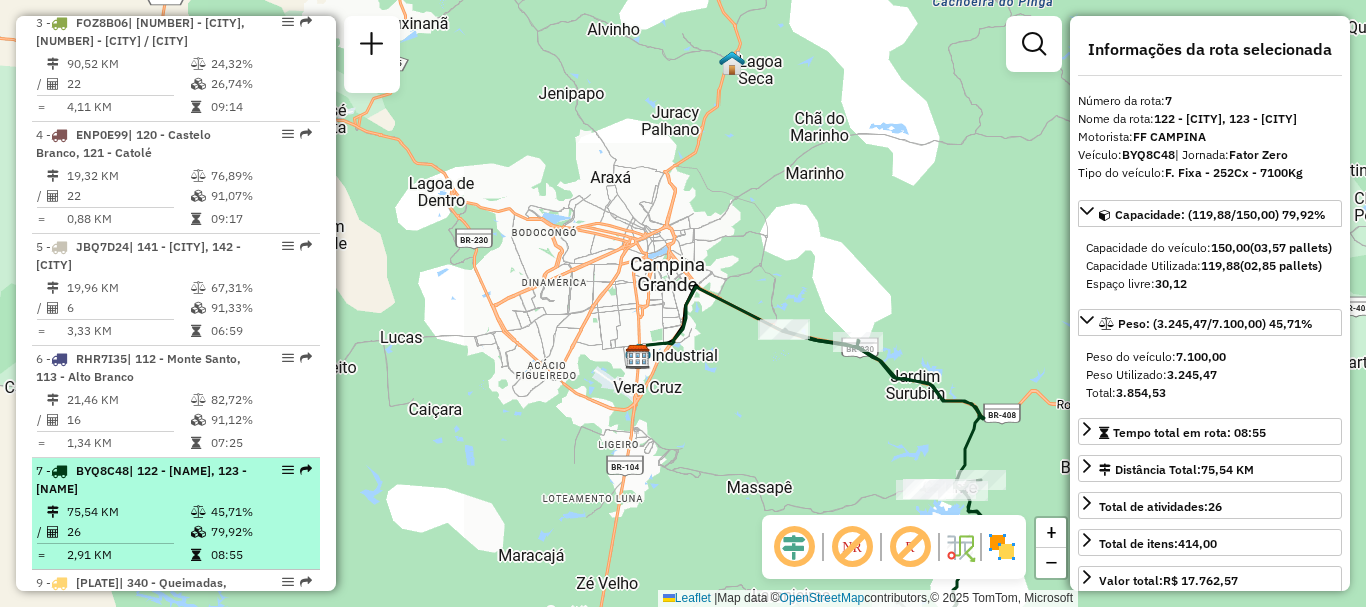 scroll, scrollTop: 1100, scrollLeft: 0, axis: vertical 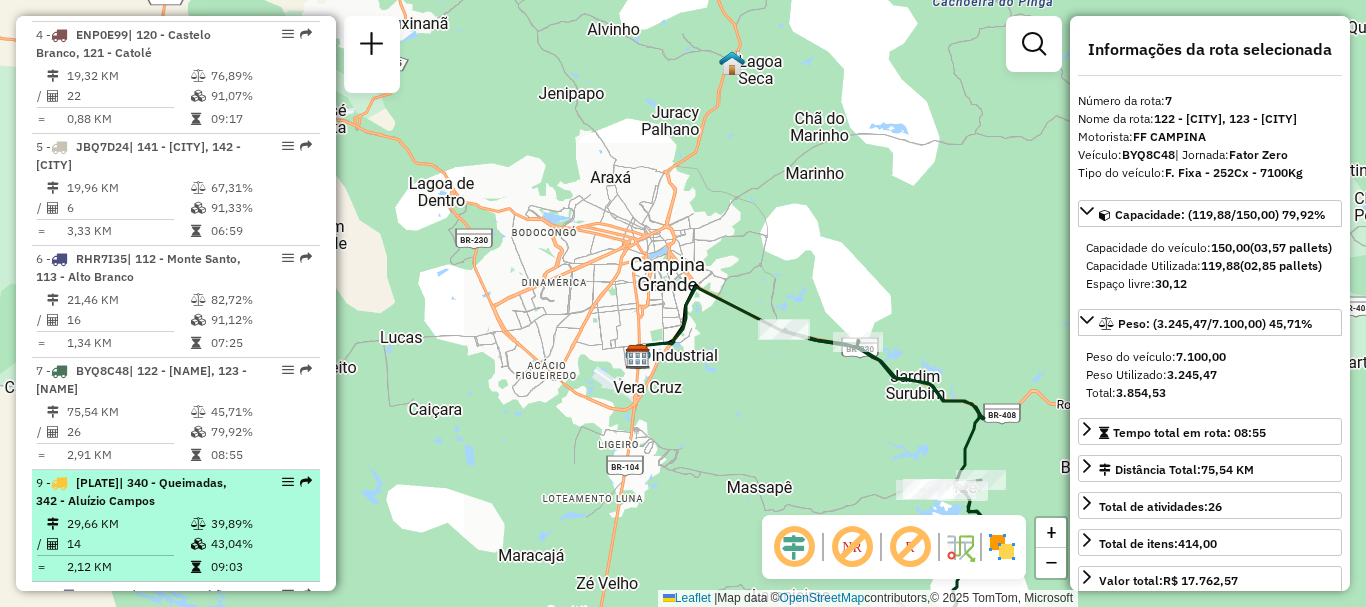 click on "29,66 KM" at bounding box center [128, 524] 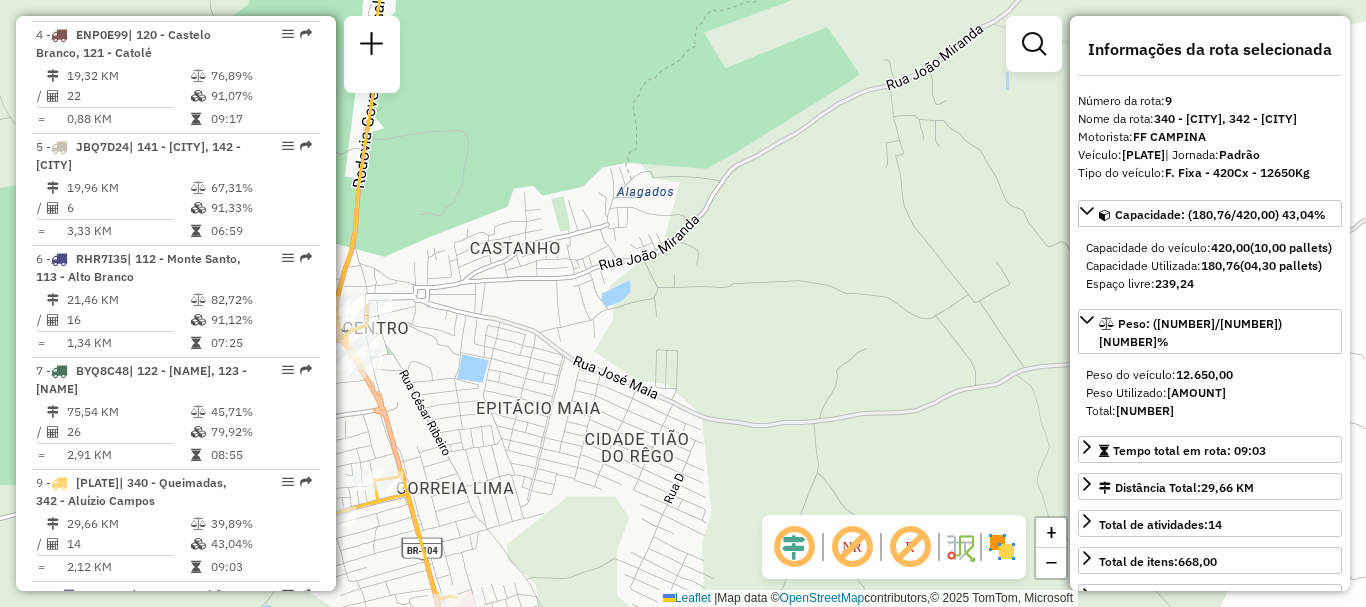 drag, startPoint x: 711, startPoint y: 454, endPoint x: 926, endPoint y: 274, distance: 280.4015 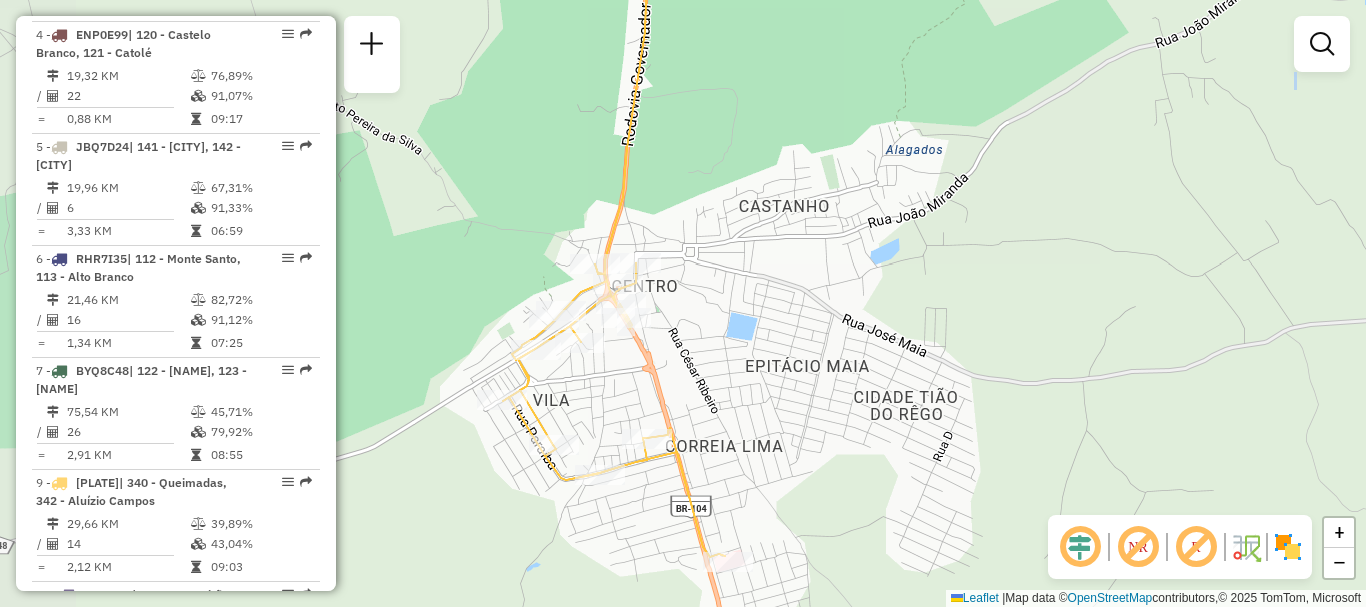 drag, startPoint x: 613, startPoint y: 356, endPoint x: 835, endPoint y: 301, distance: 228.71161 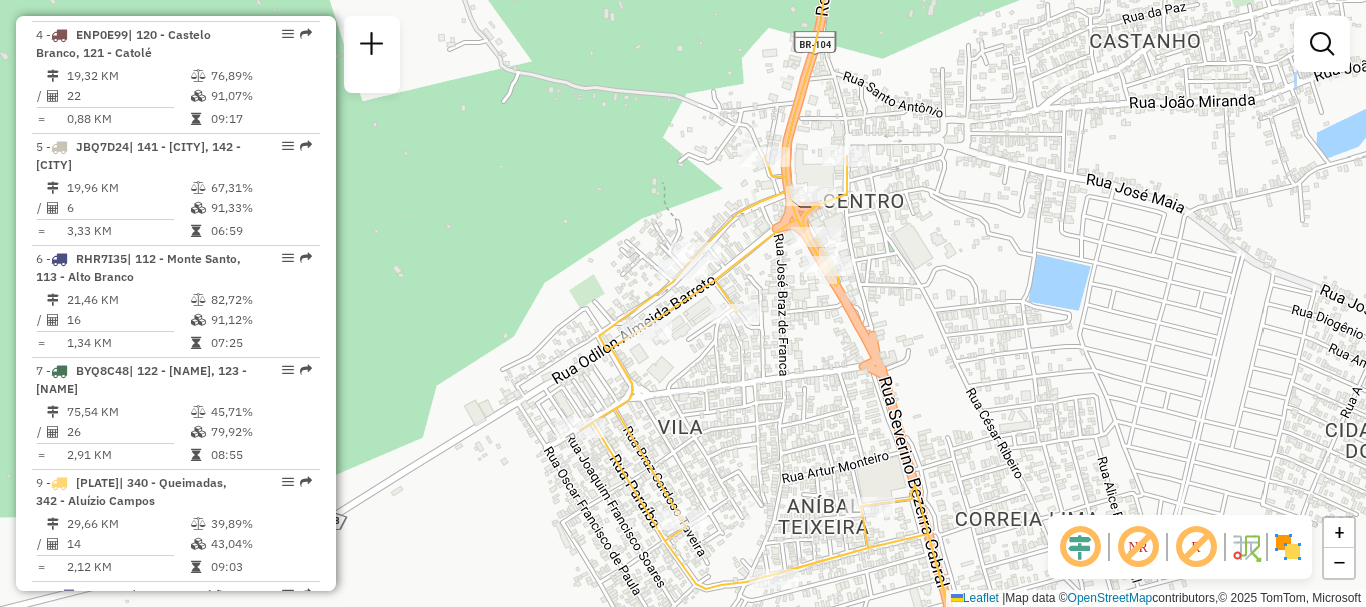 drag, startPoint x: 869, startPoint y: 300, endPoint x: 965, endPoint y: 267, distance: 101.51354 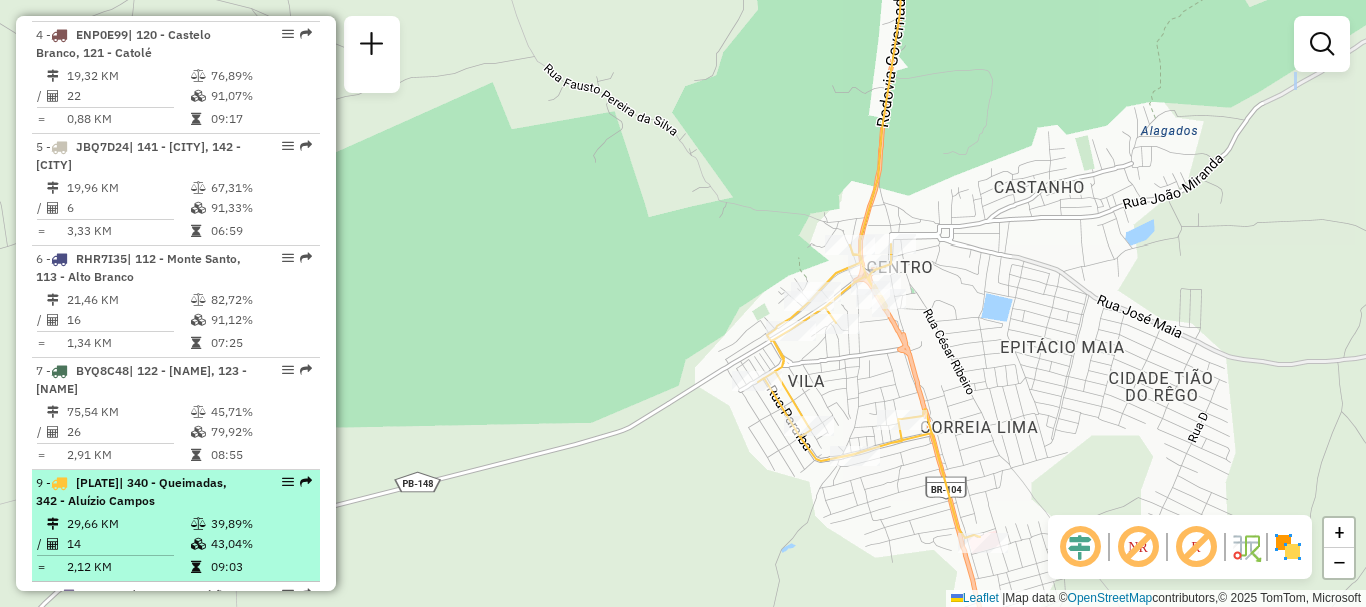 scroll, scrollTop: 1200, scrollLeft: 0, axis: vertical 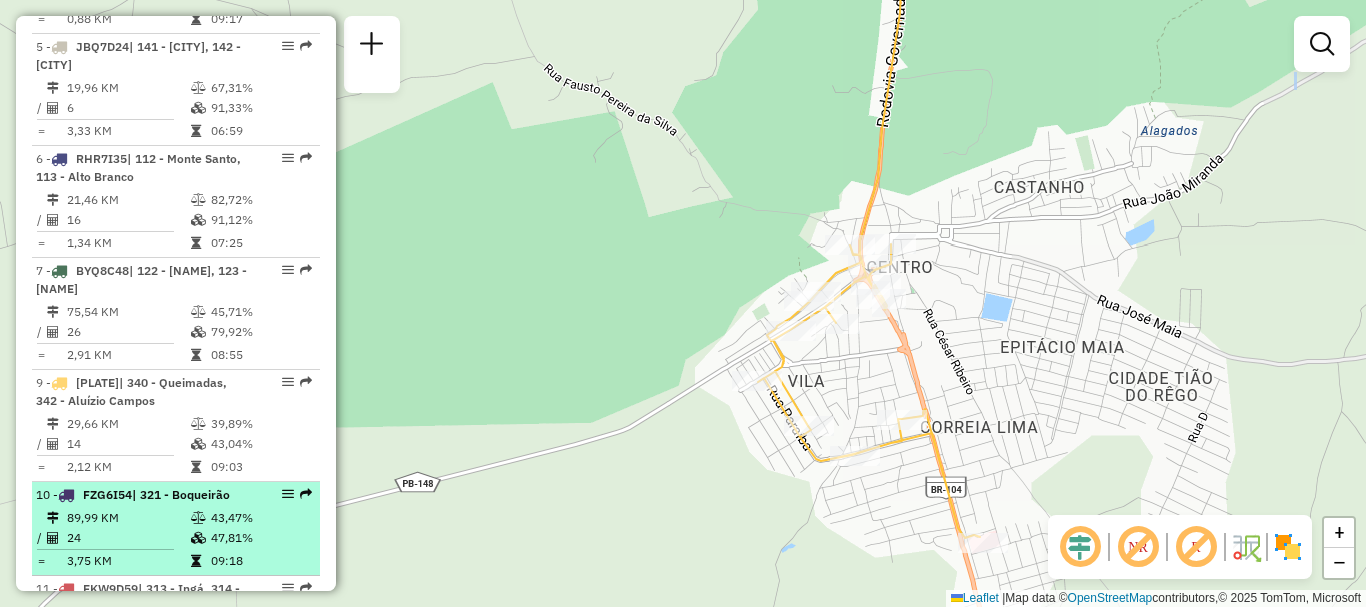 click on "| 321 - Boqueirão" at bounding box center (181, 494) 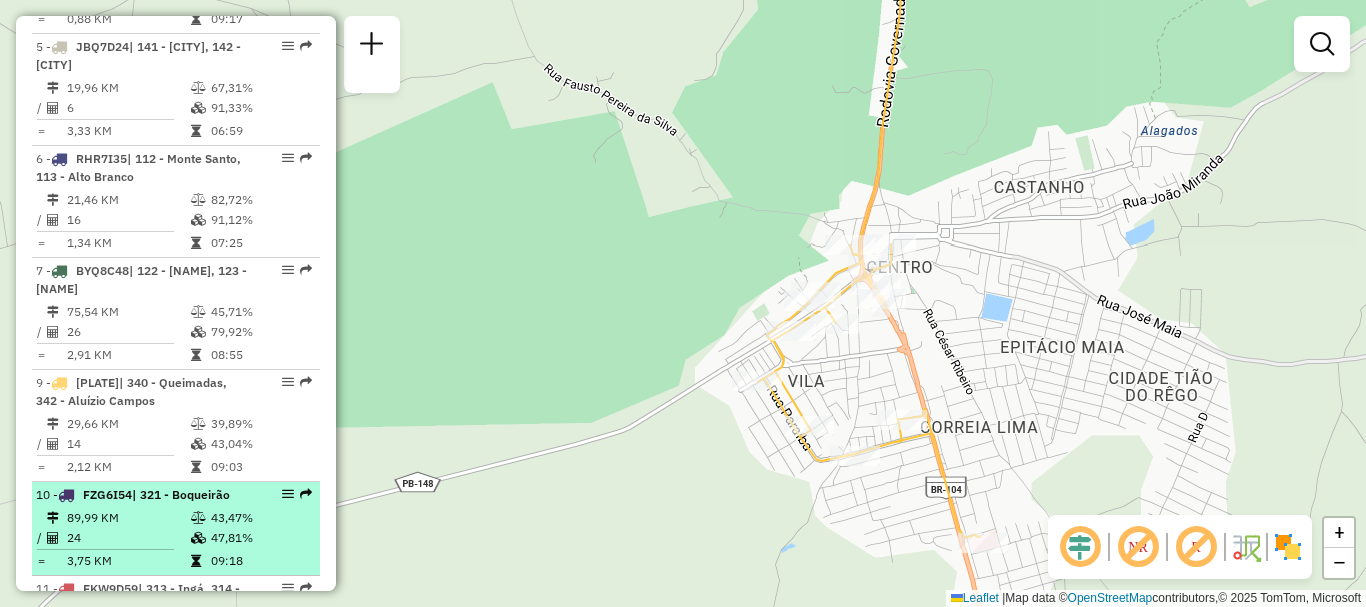 select on "**********" 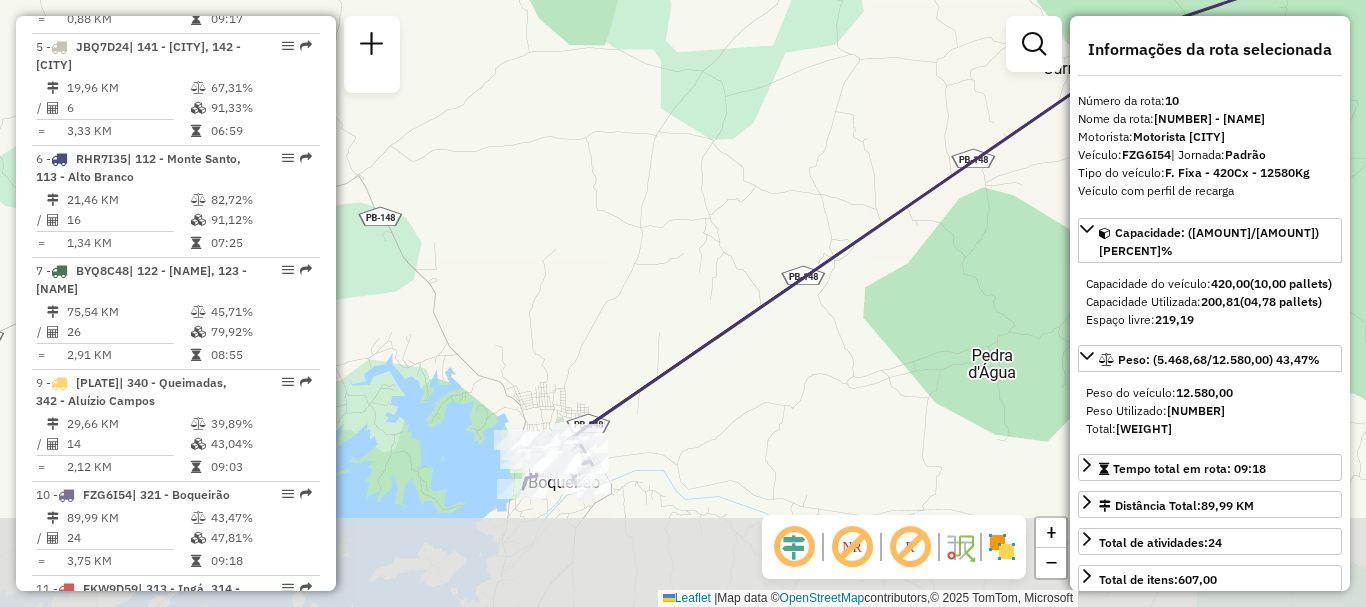 drag, startPoint x: 511, startPoint y: 455, endPoint x: 663, endPoint y: 336, distance: 193.04144 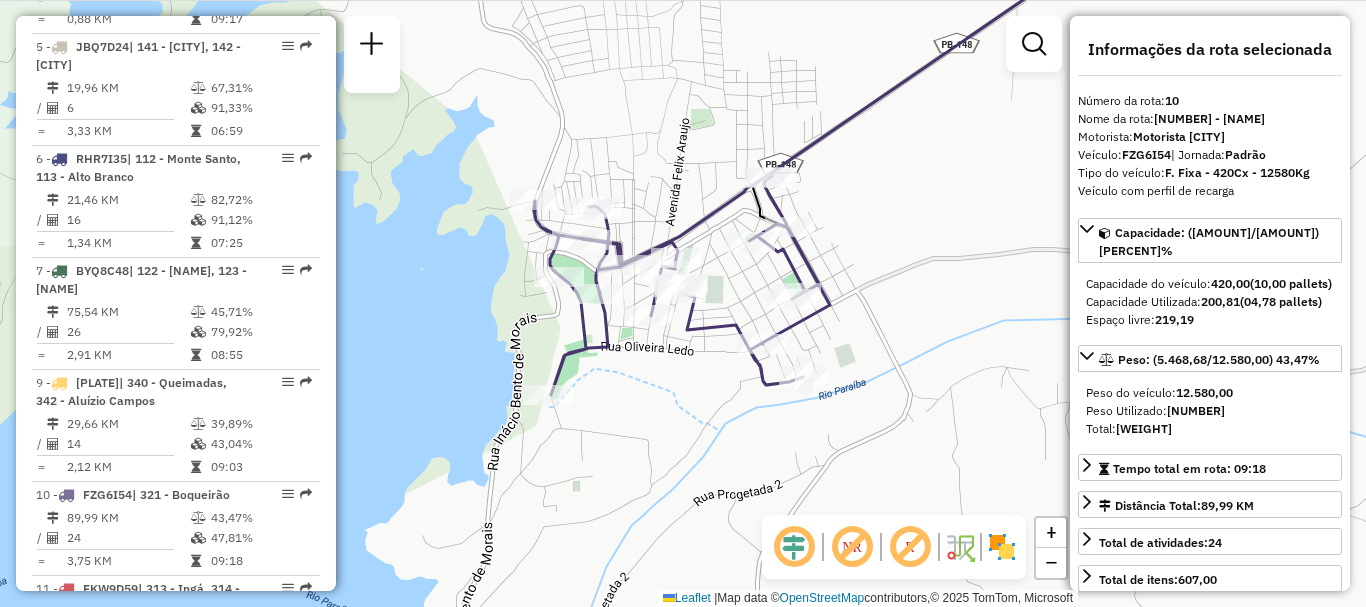 drag, startPoint x: 583, startPoint y: 392, endPoint x: 653, endPoint y: 449, distance: 90.27181 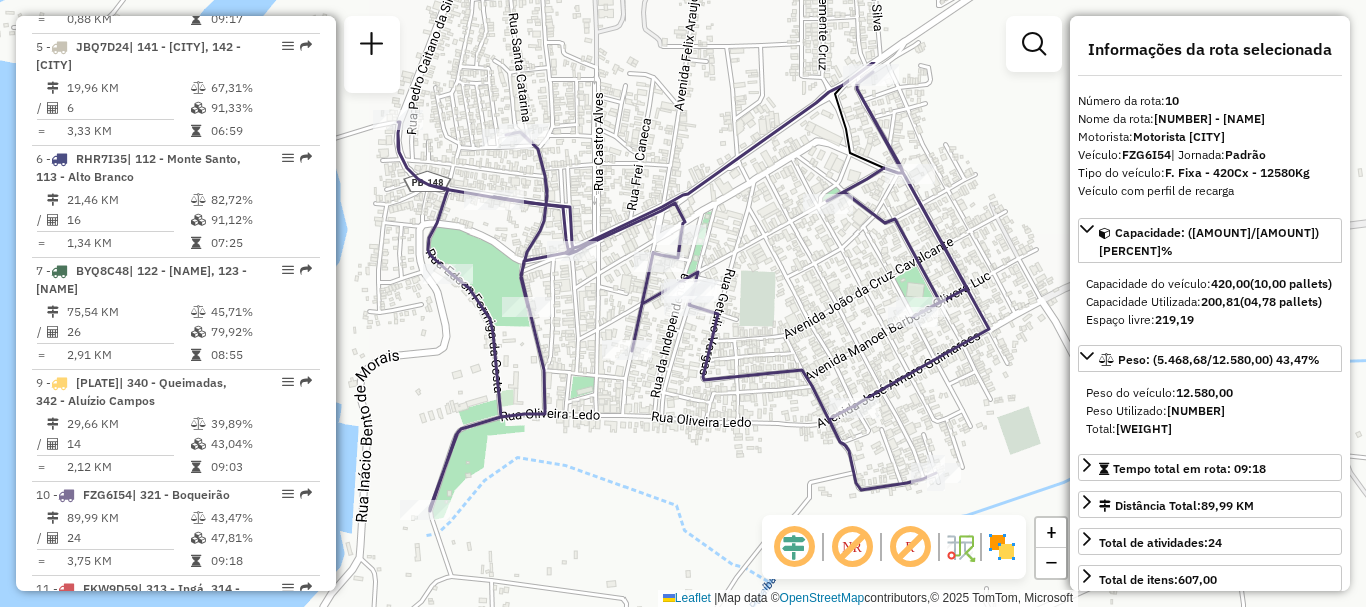 drag, startPoint x: 757, startPoint y: 357, endPoint x: 705, endPoint y: 480, distance: 133.54025 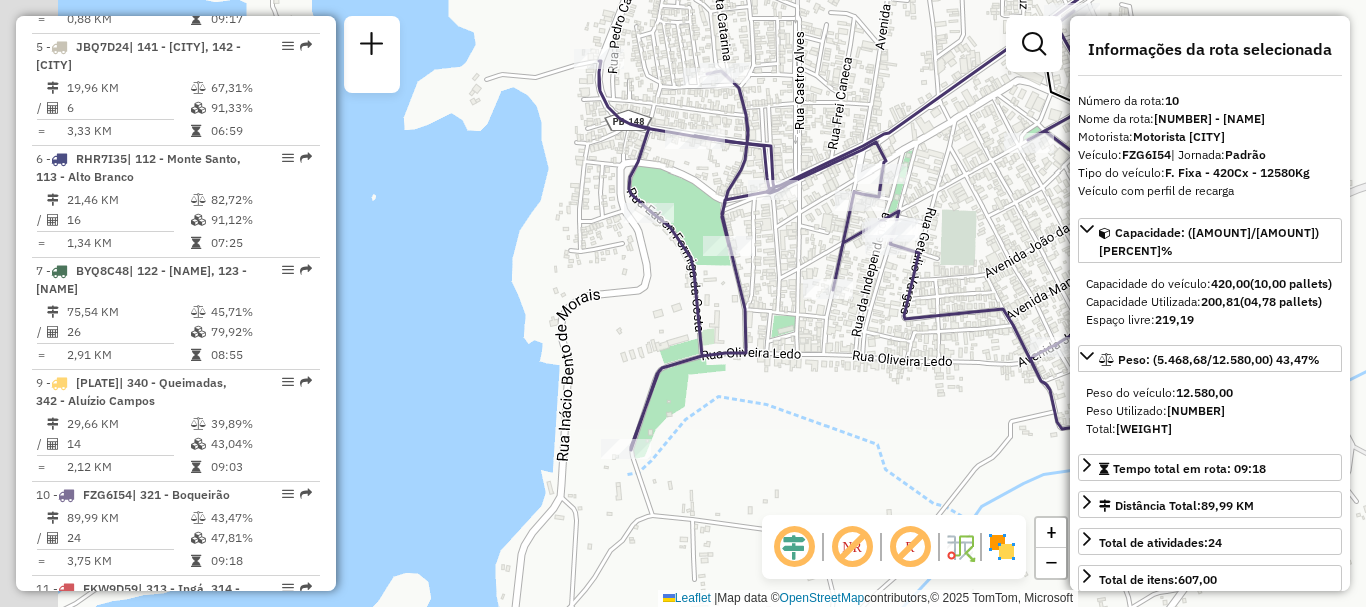 drag, startPoint x: 612, startPoint y: 493, endPoint x: 813, endPoint y: 432, distance: 210.05237 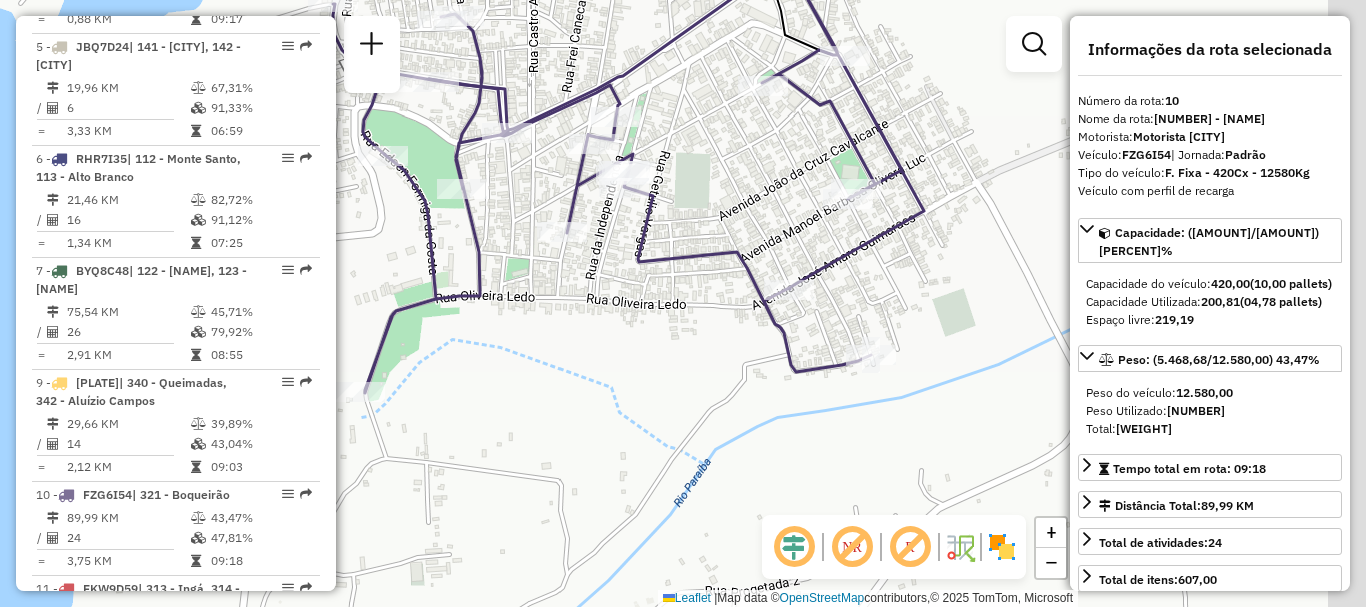 drag, startPoint x: 879, startPoint y: 440, endPoint x: 613, endPoint y: 383, distance: 272.0386 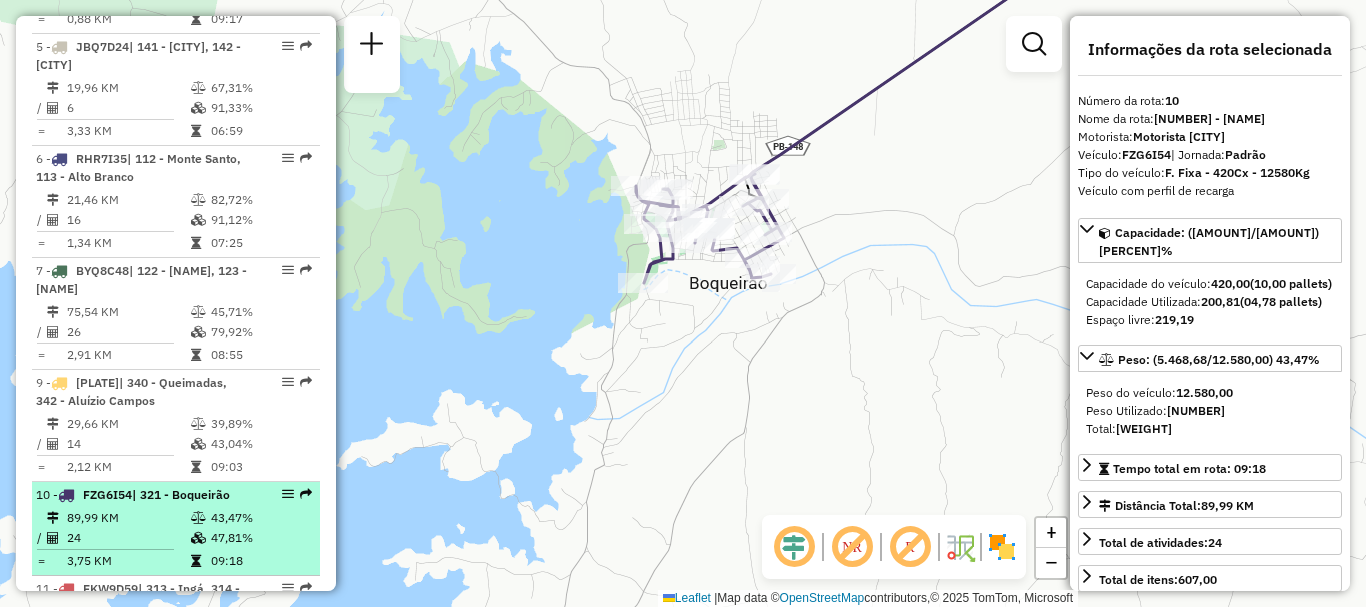scroll, scrollTop: 1300, scrollLeft: 0, axis: vertical 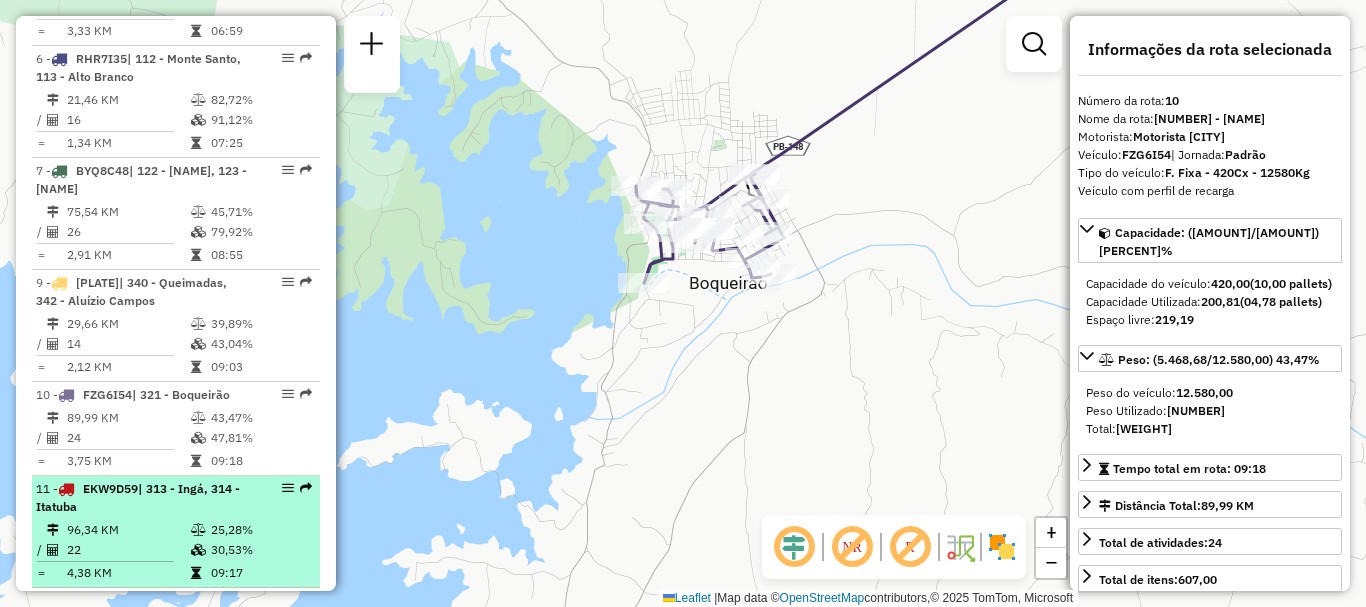 click on "| [ID] [PLATE] | [NUMBER] - [NEIGHBORHOOD], [NUMBER] - [NEIGHBORHOOD]" at bounding box center [142, 498] 